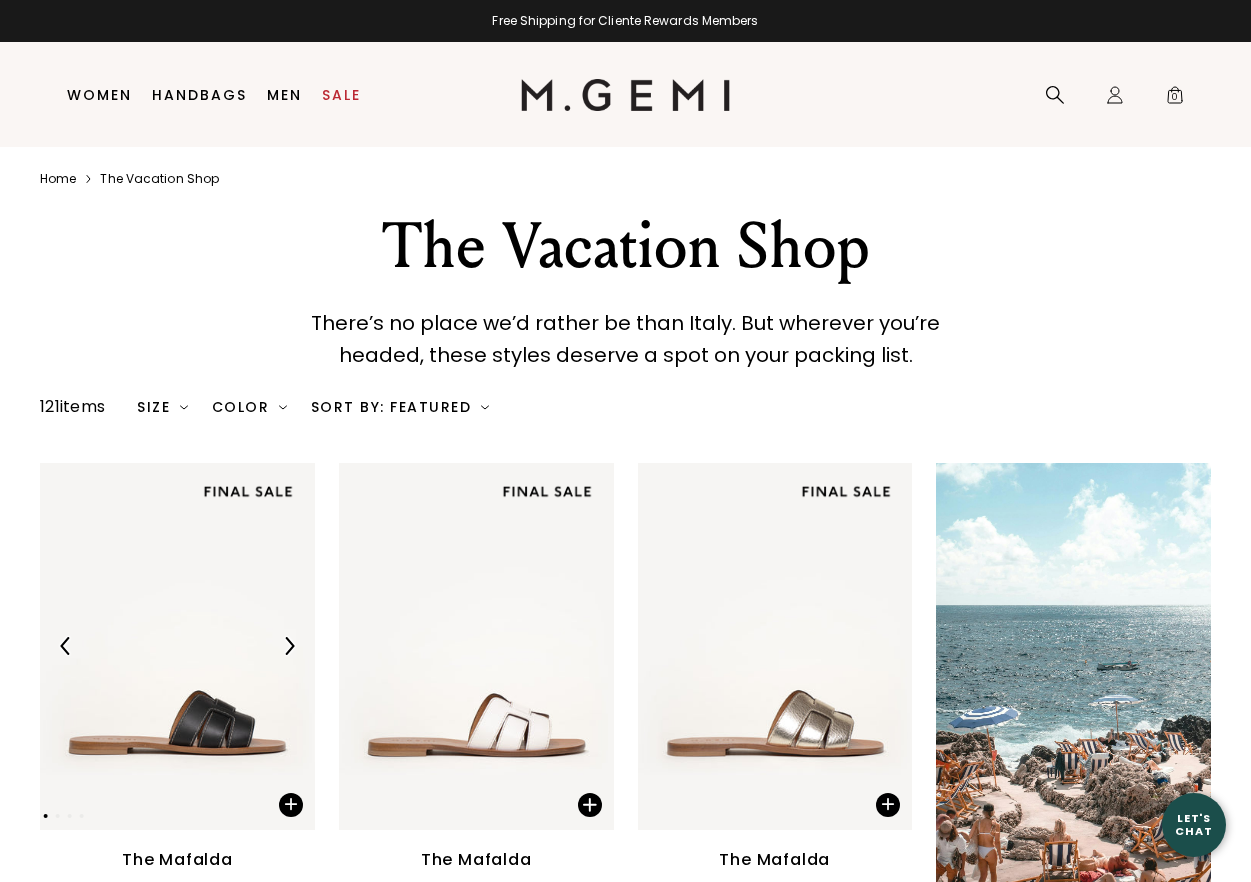 scroll, scrollTop: 0, scrollLeft: 0, axis: both 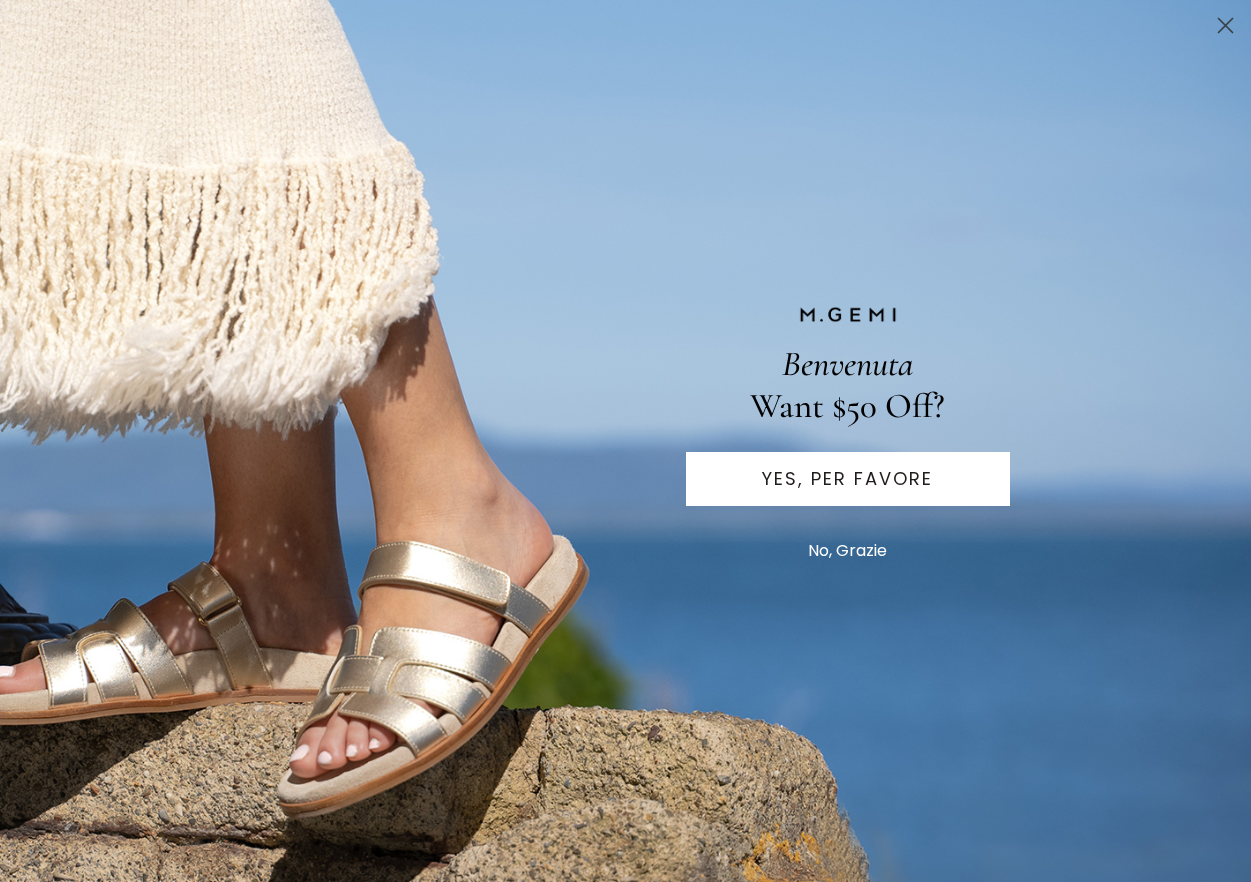 click on "Benvenuta Want $50 Off? YES, PER FAVORE No, Grazie" at bounding box center [626, 441] 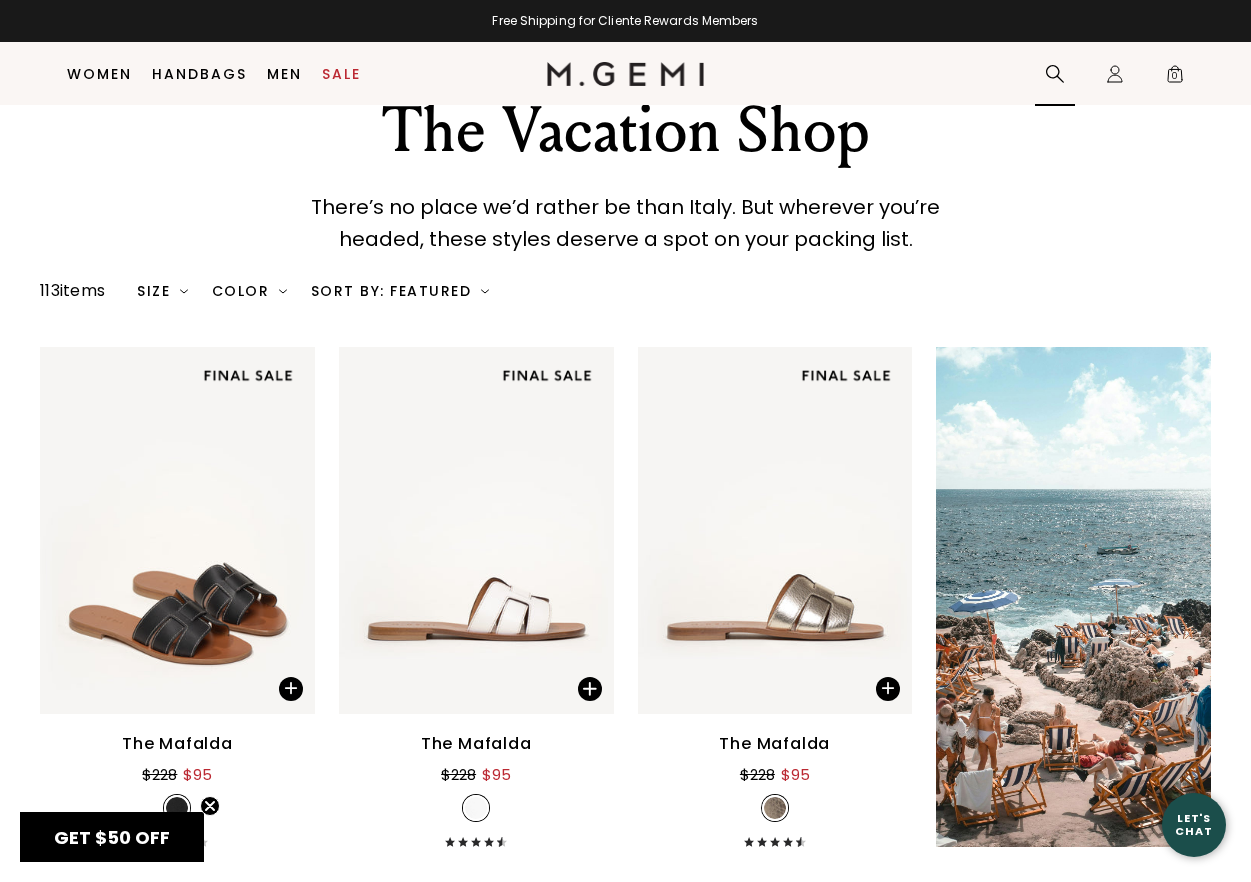 click 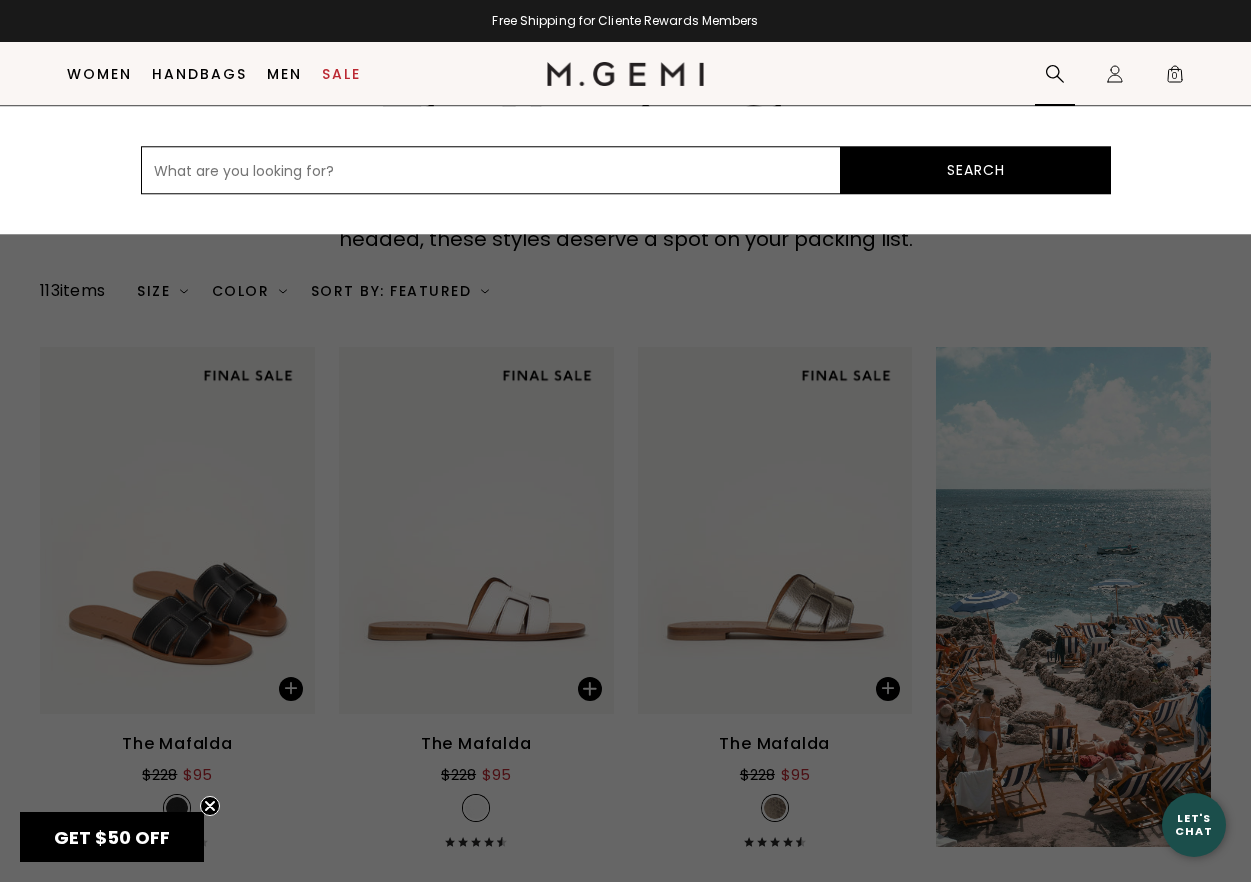 type on "t" 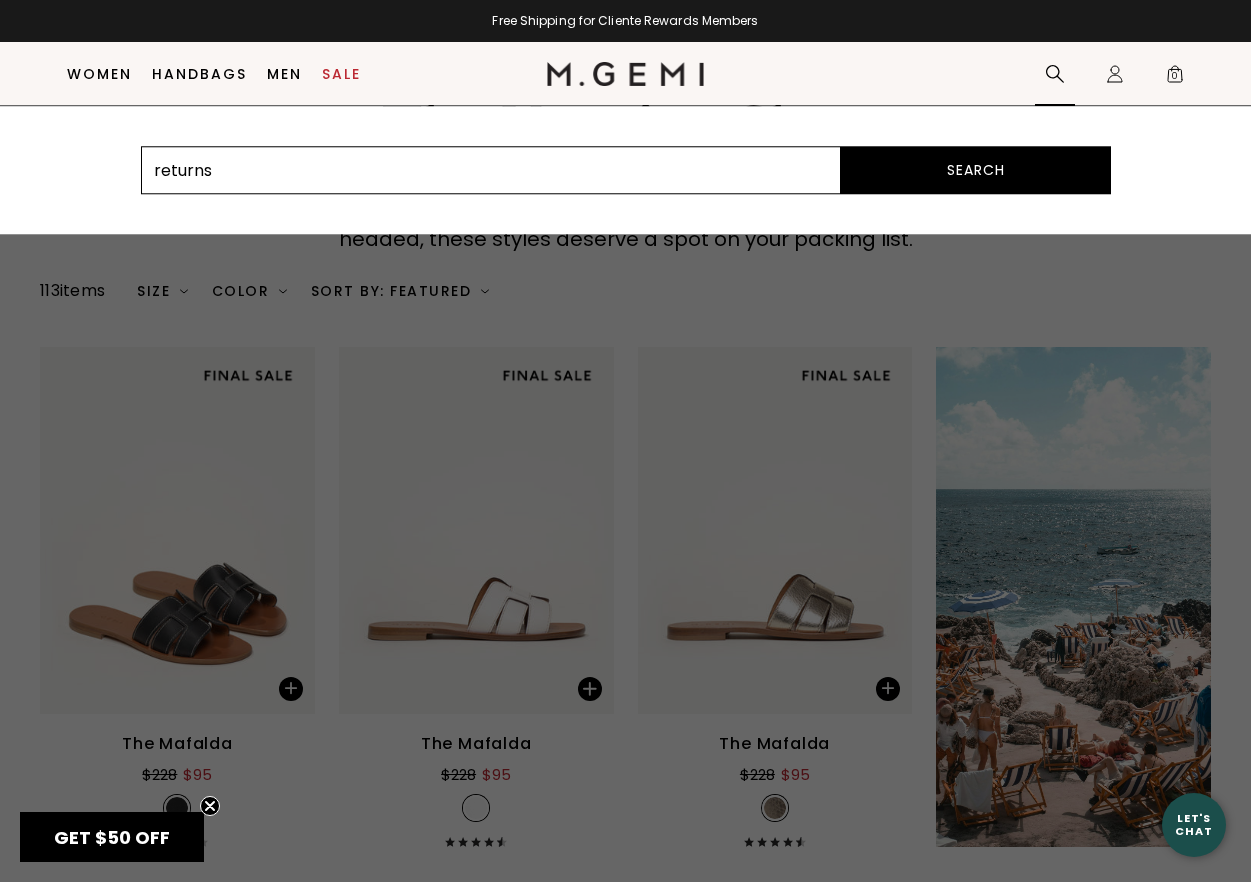 type on "returns" 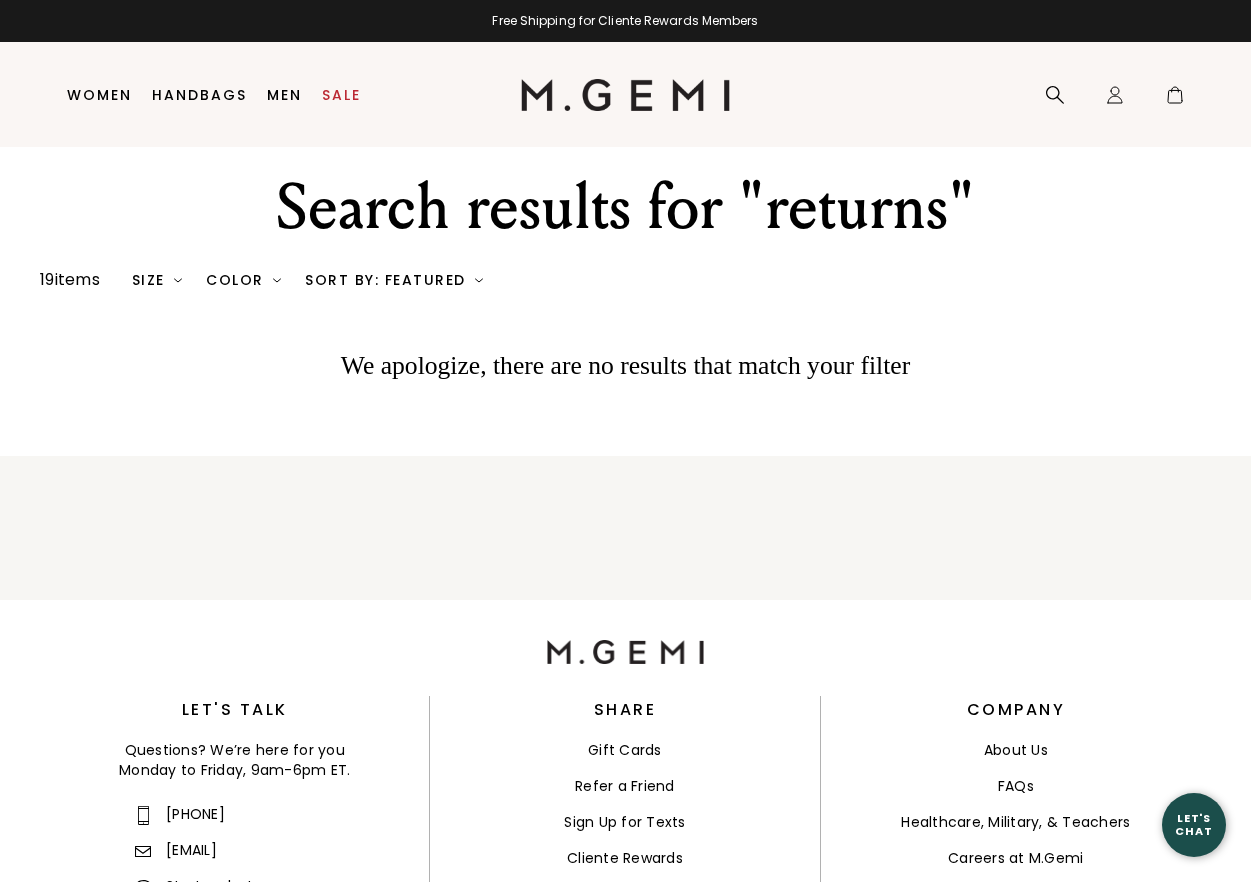 scroll, scrollTop: 0, scrollLeft: 0, axis: both 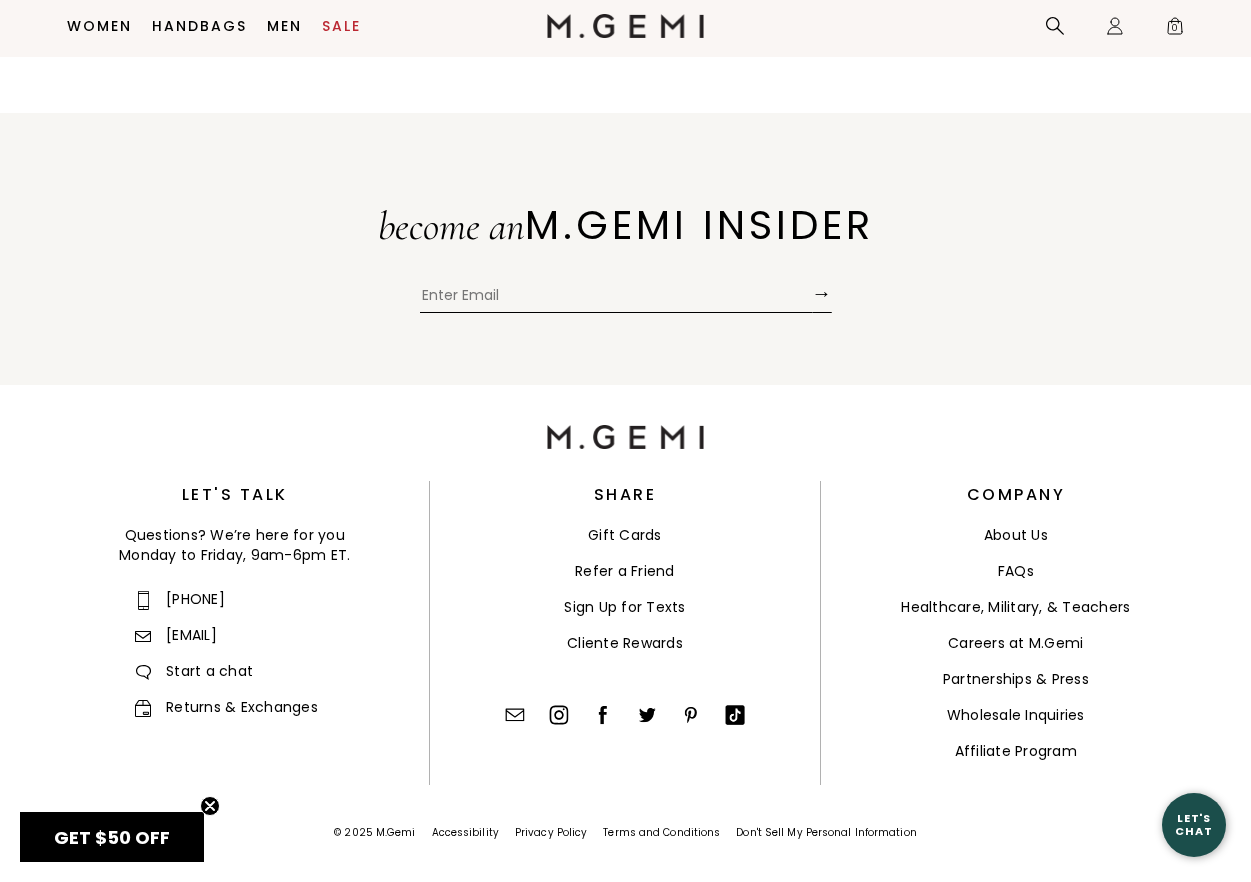 click on "Returns & Exchanges" at bounding box center [225, 707] 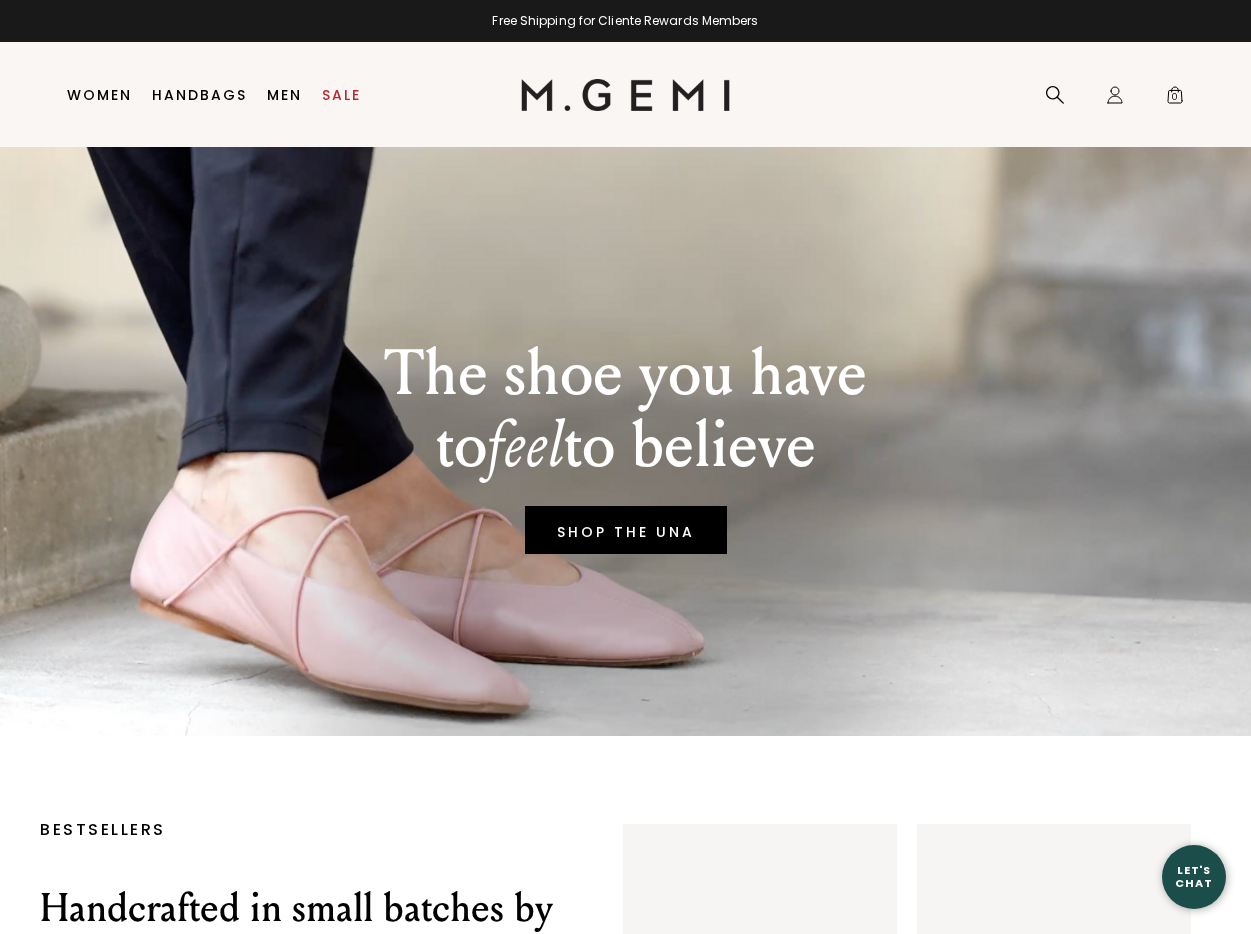 scroll, scrollTop: 0, scrollLeft: 0, axis: both 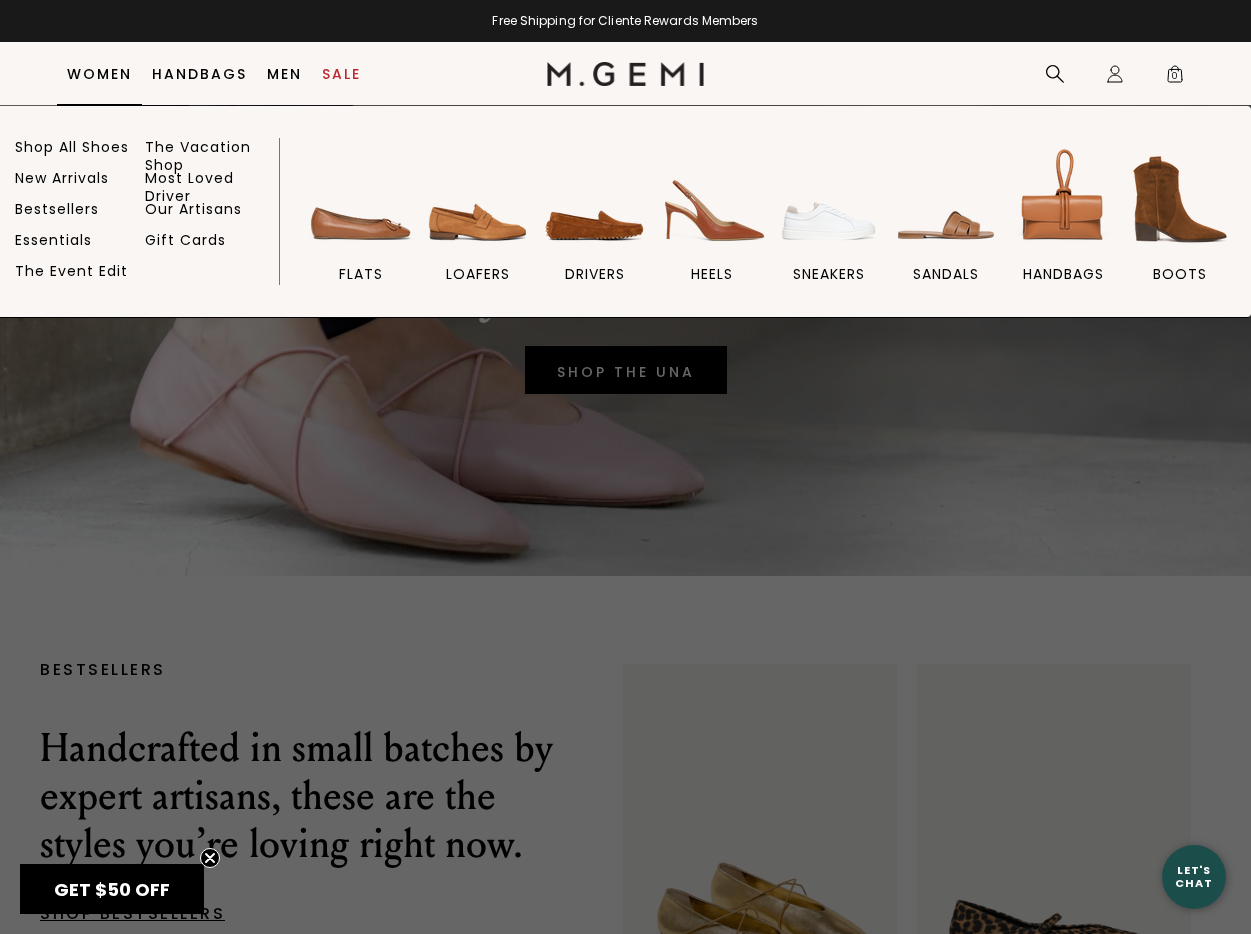 click on "Women" at bounding box center (99, 74) 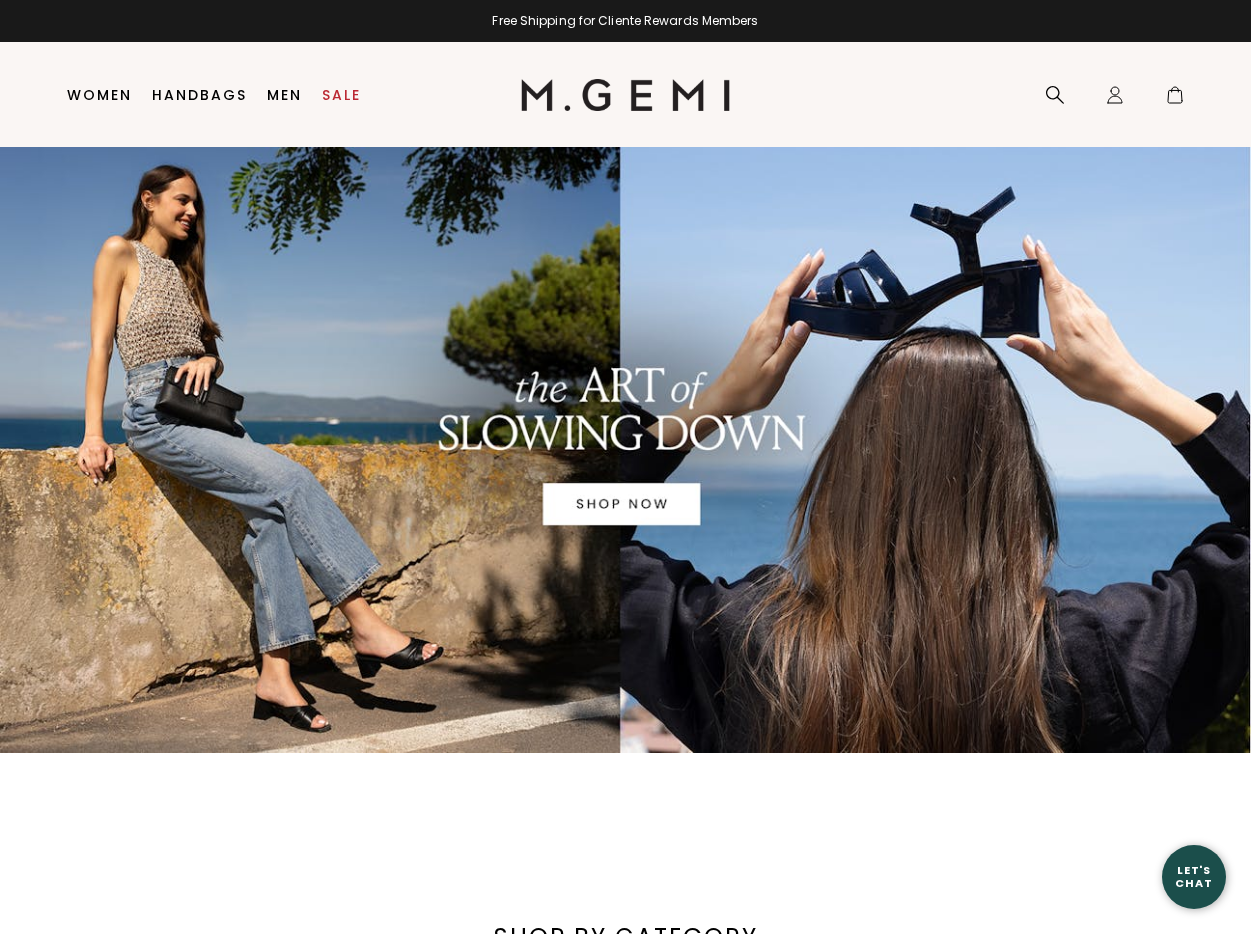 scroll, scrollTop: 0, scrollLeft: 0, axis: both 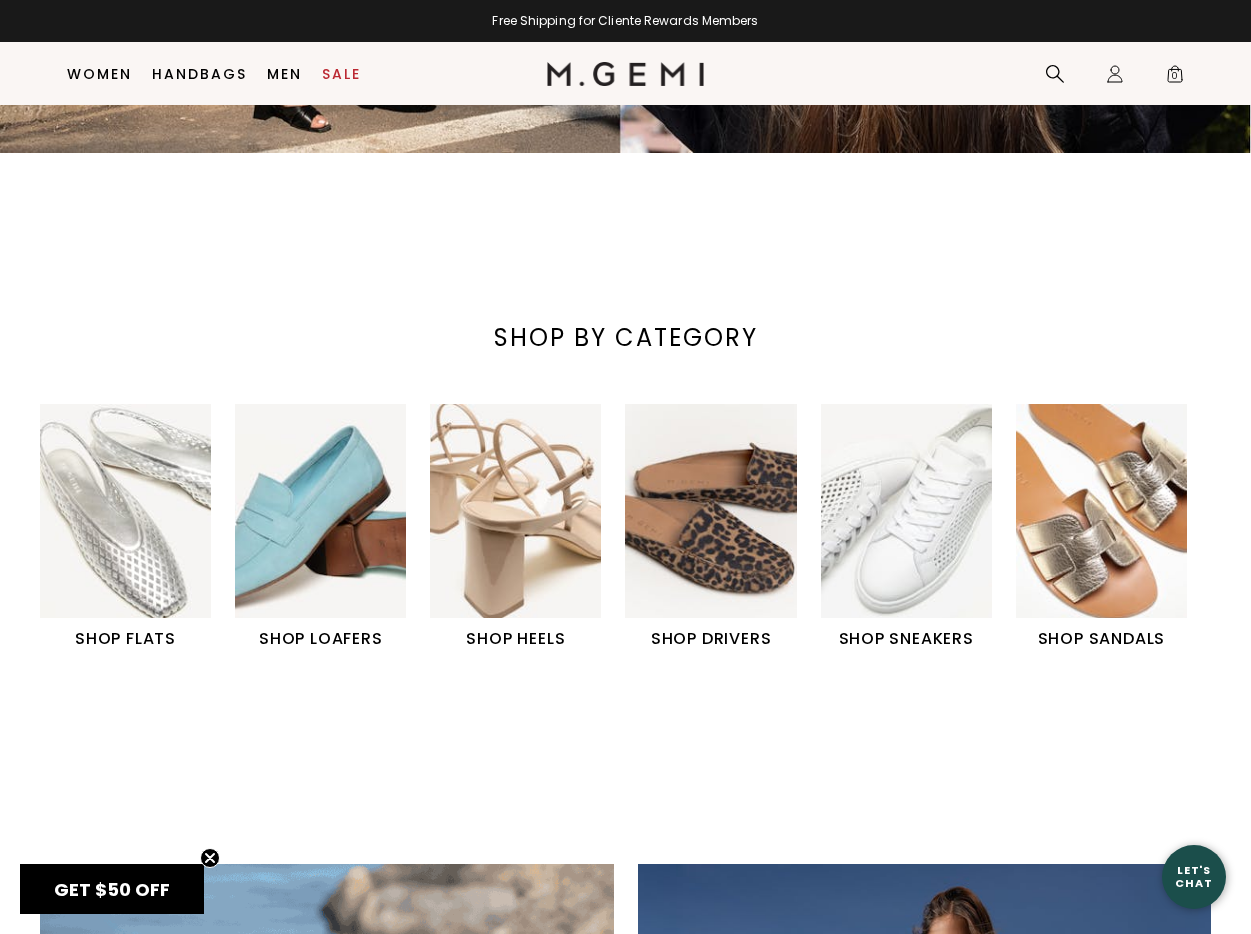 click at bounding box center [1101, 511] 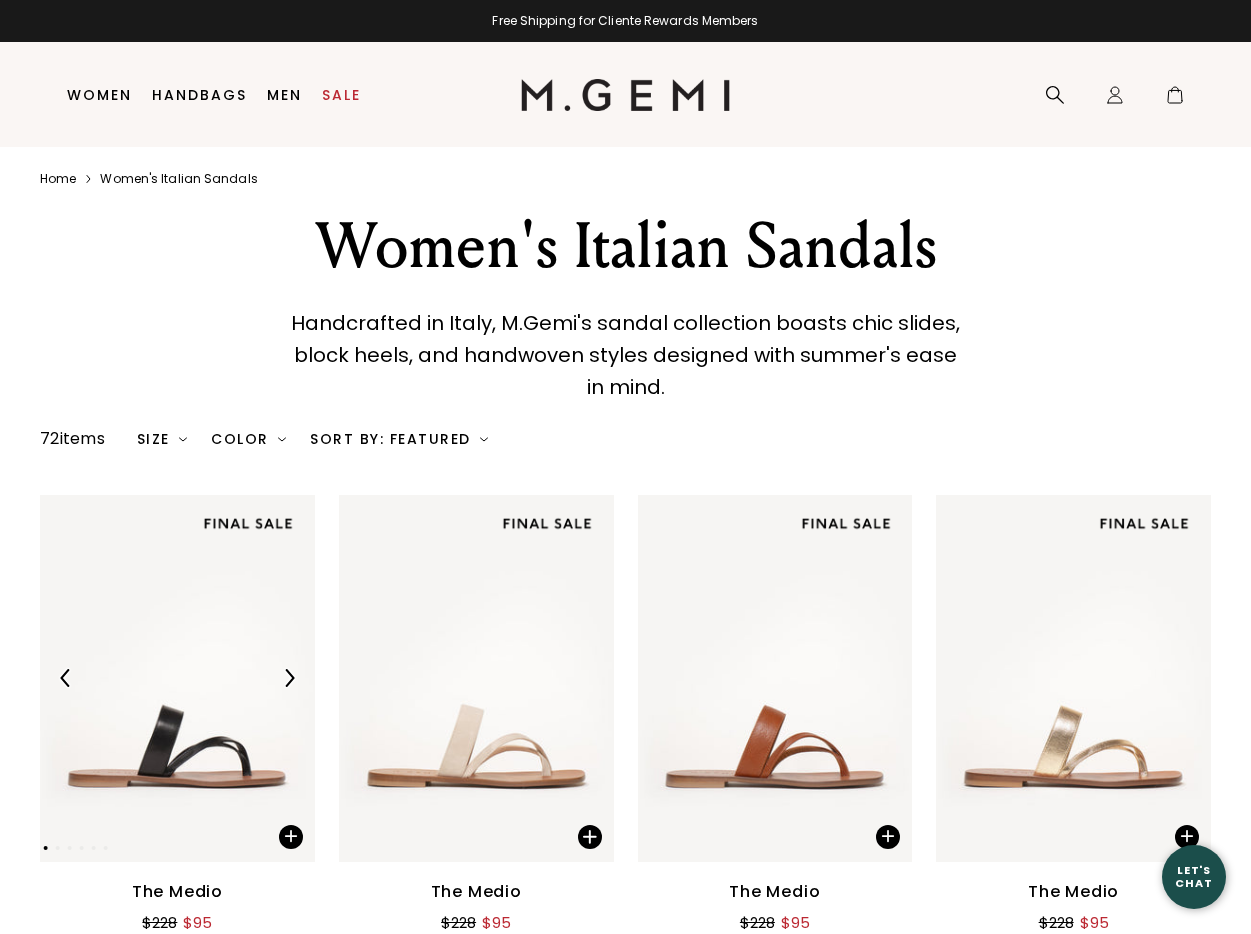 scroll, scrollTop: 0, scrollLeft: 0, axis: both 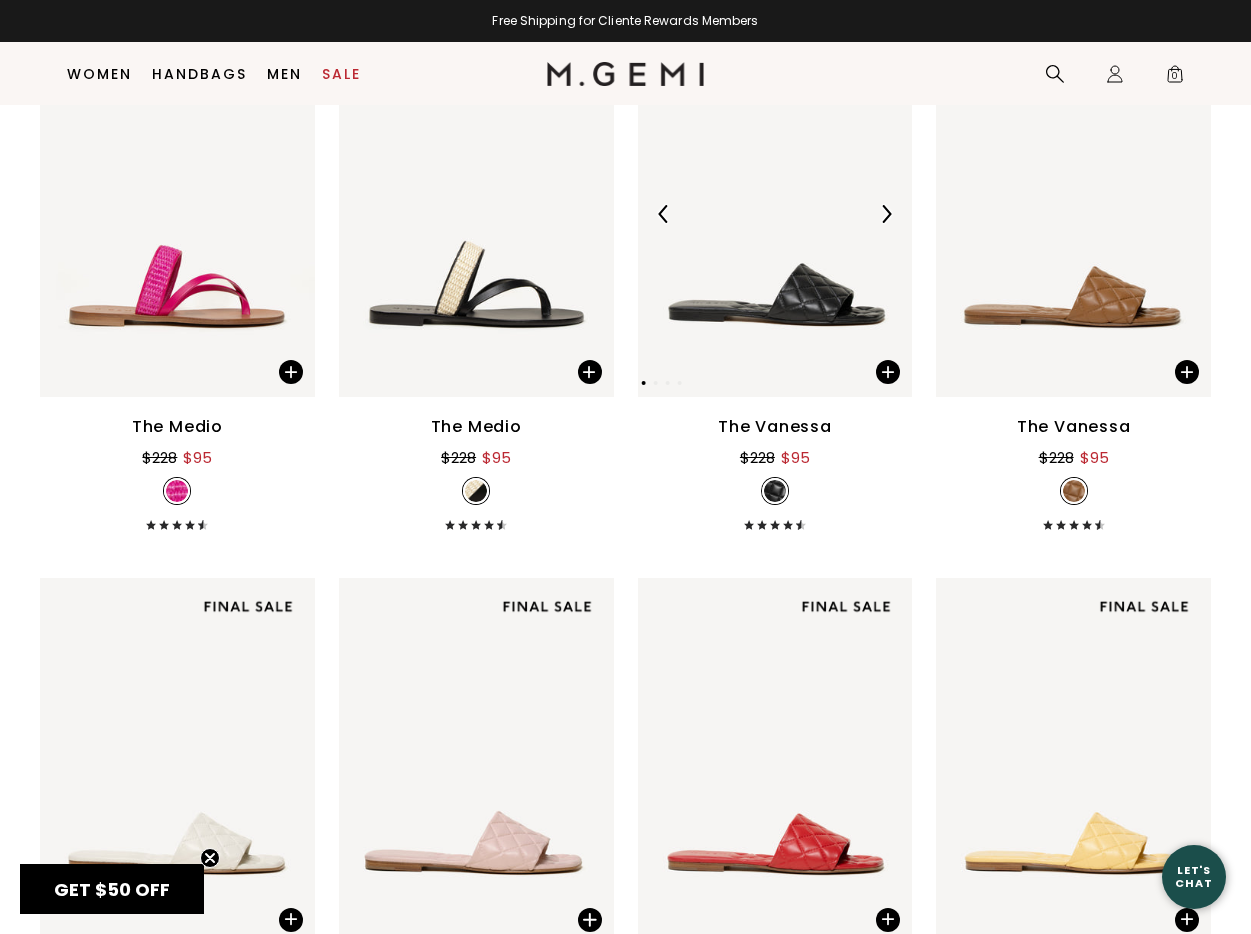 click at bounding box center [775, 213] 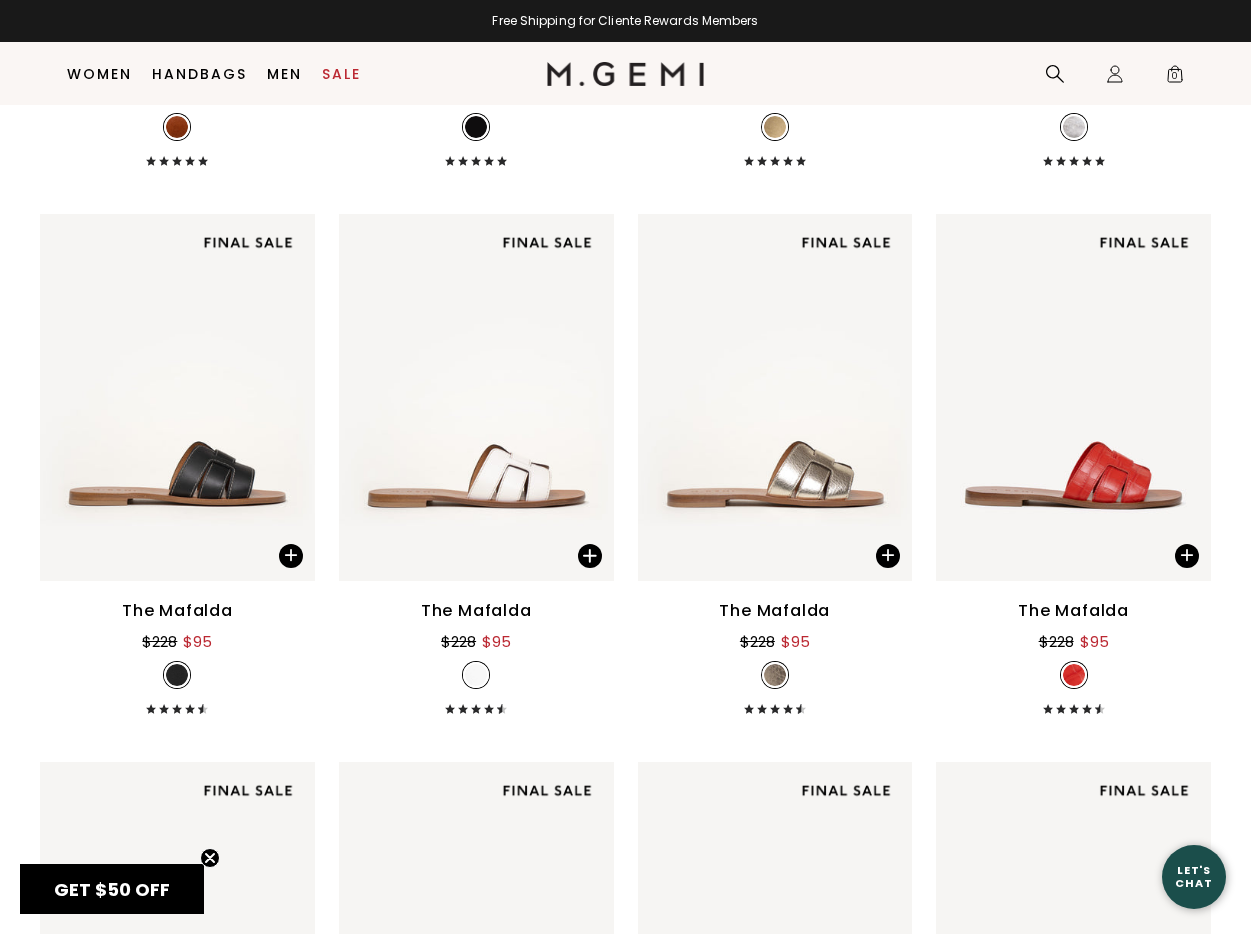 scroll, scrollTop: 3518, scrollLeft: 0, axis: vertical 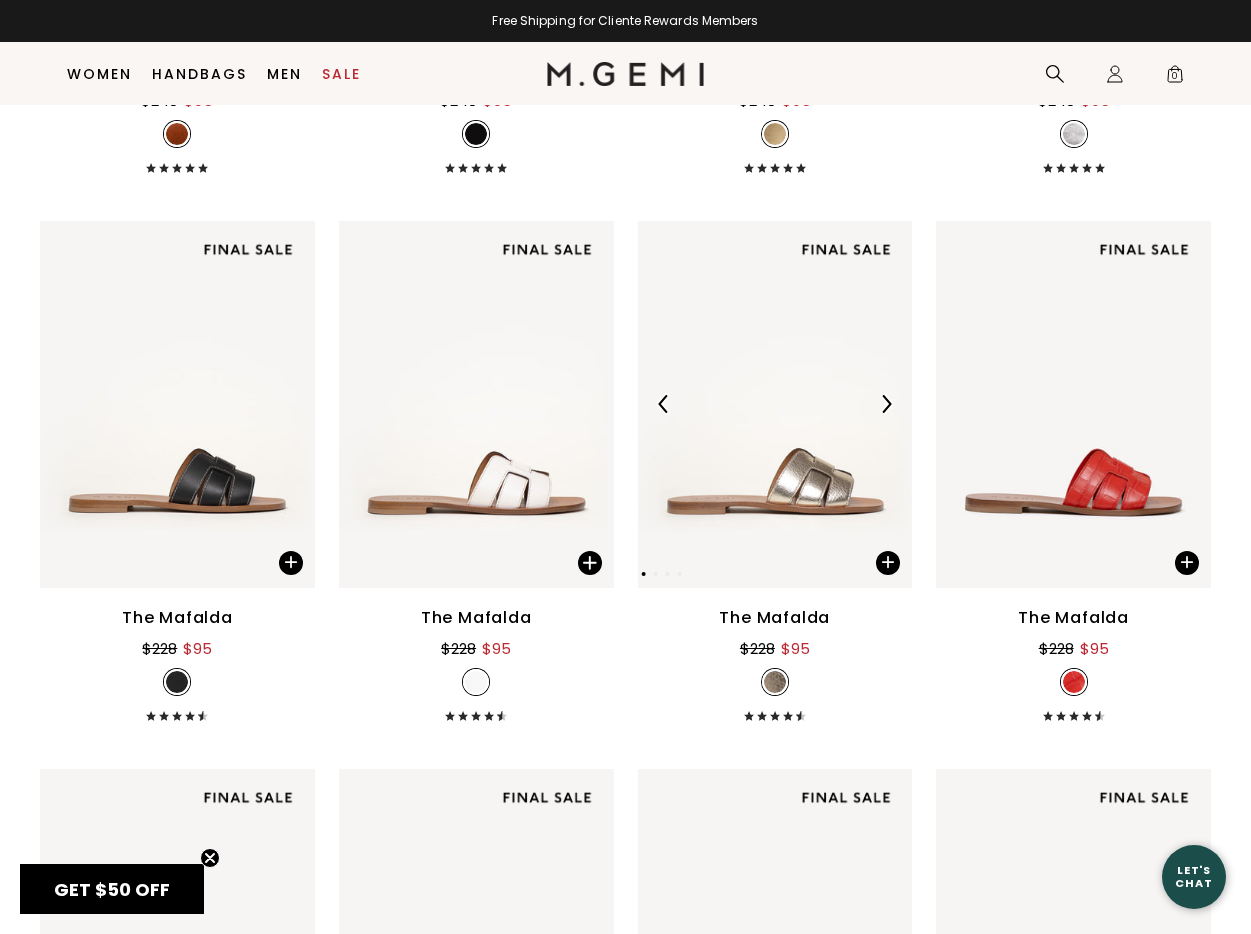 click at bounding box center (775, 574) 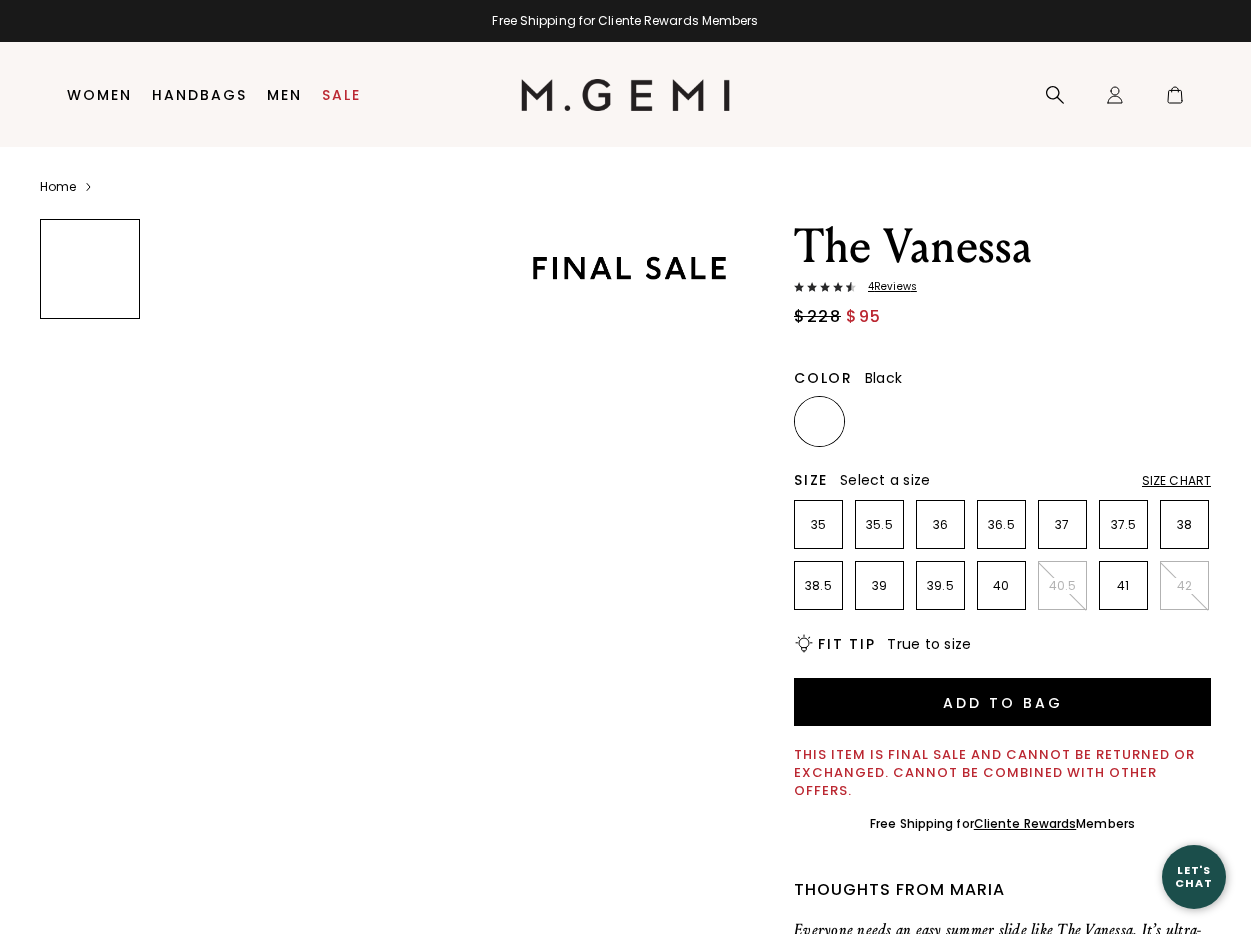 scroll, scrollTop: 0, scrollLeft: 0, axis: both 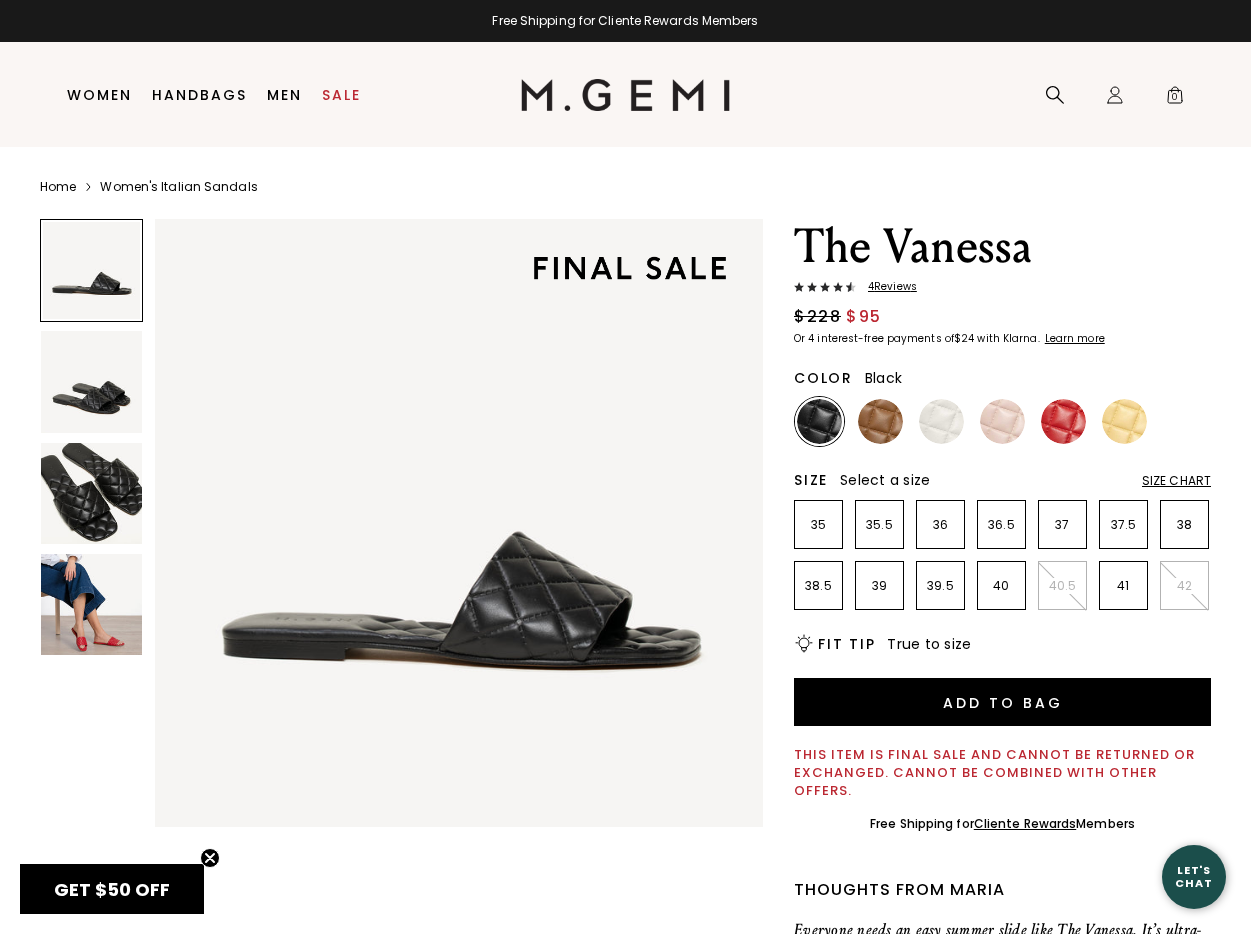 click at bounding box center [91, 493] 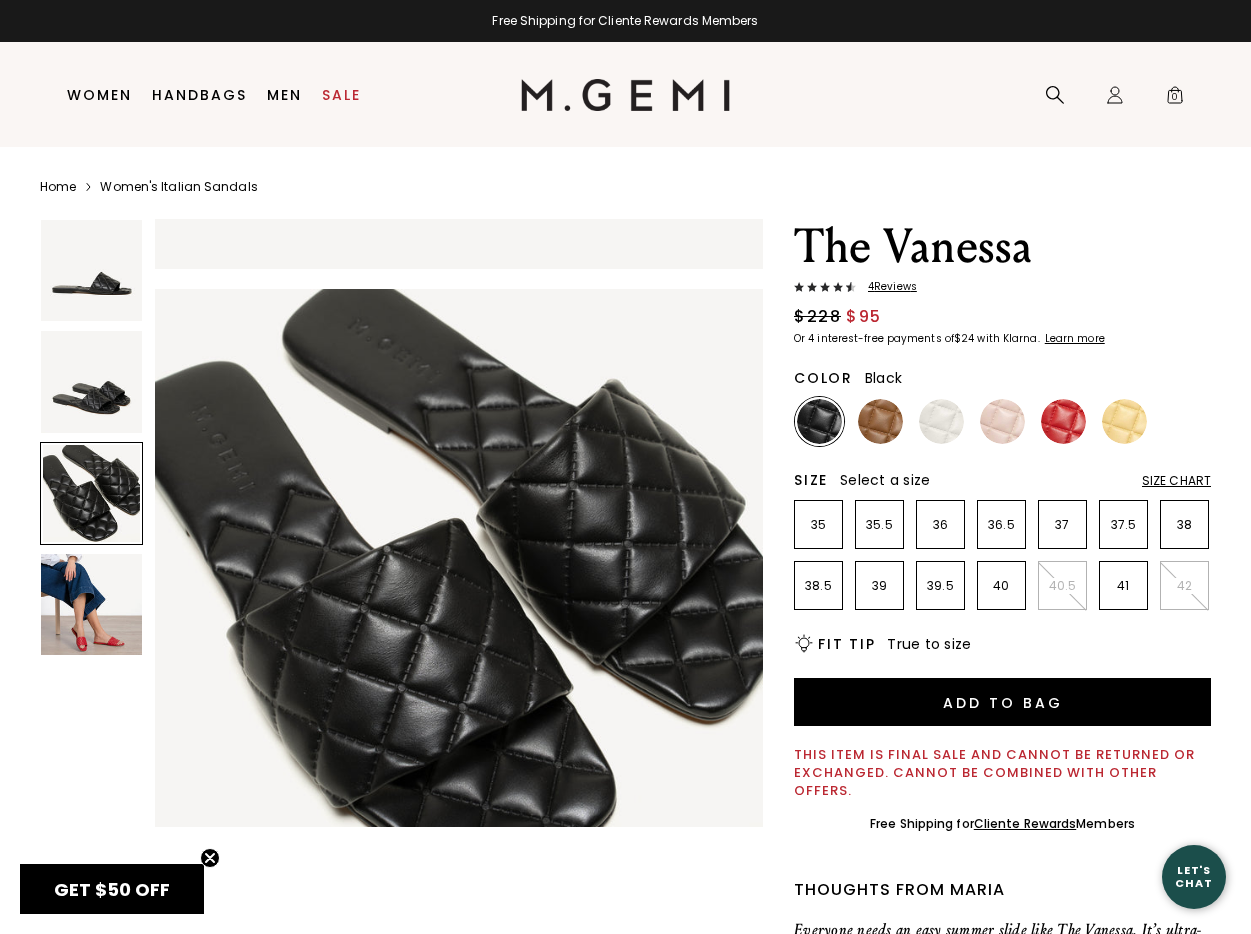scroll, scrollTop: 1255, scrollLeft: 0, axis: vertical 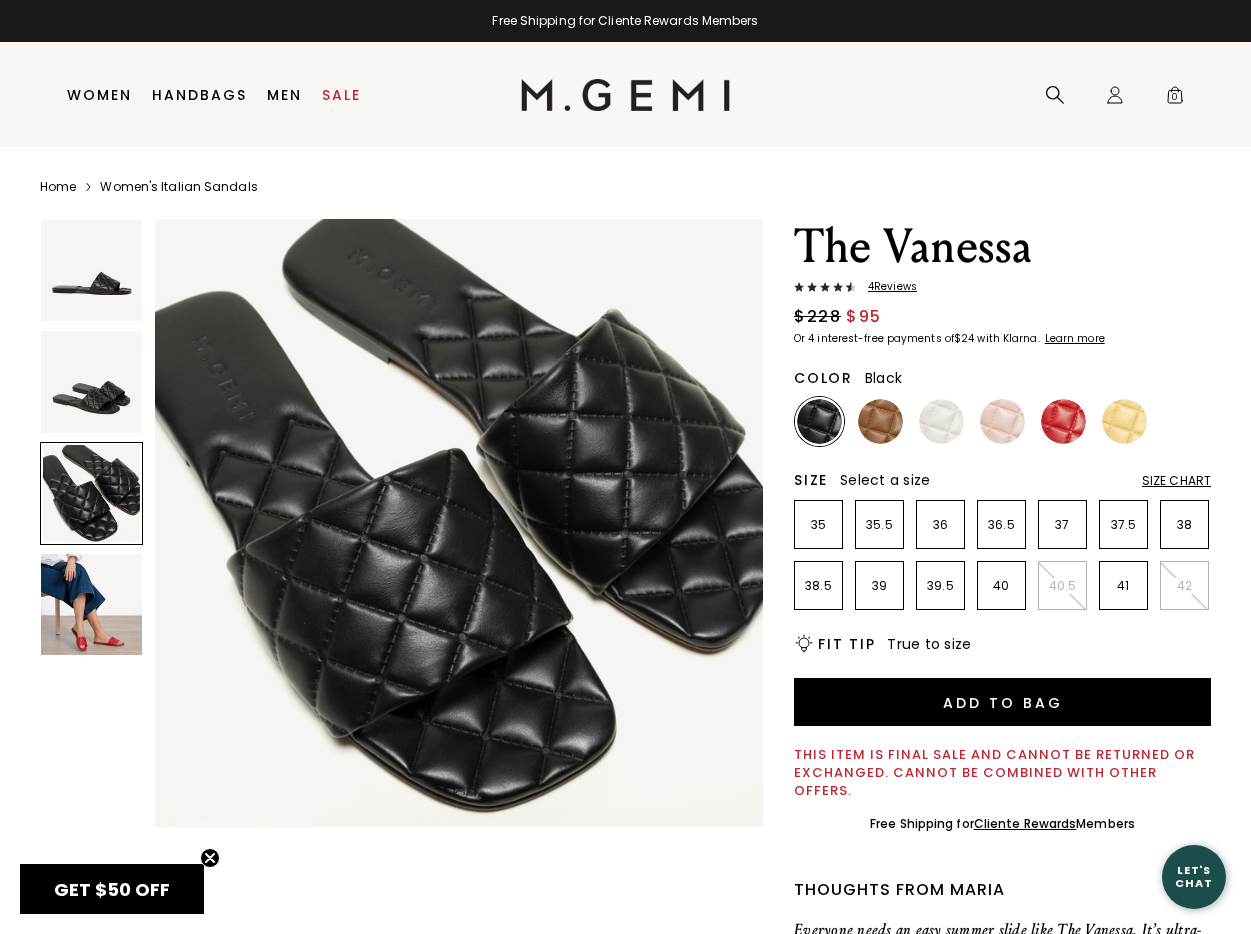 click at bounding box center [91, 381] 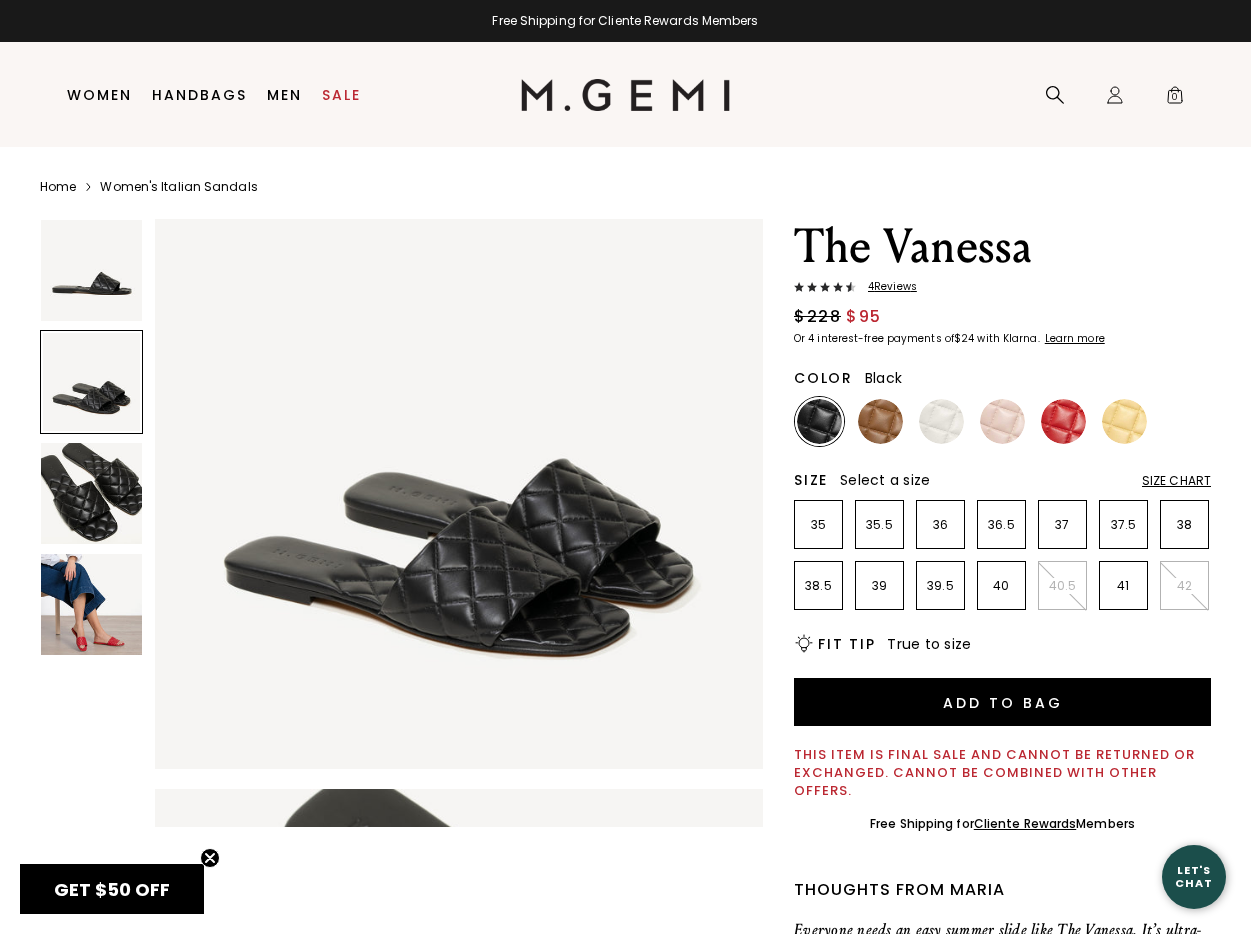 scroll, scrollTop: 628, scrollLeft: 0, axis: vertical 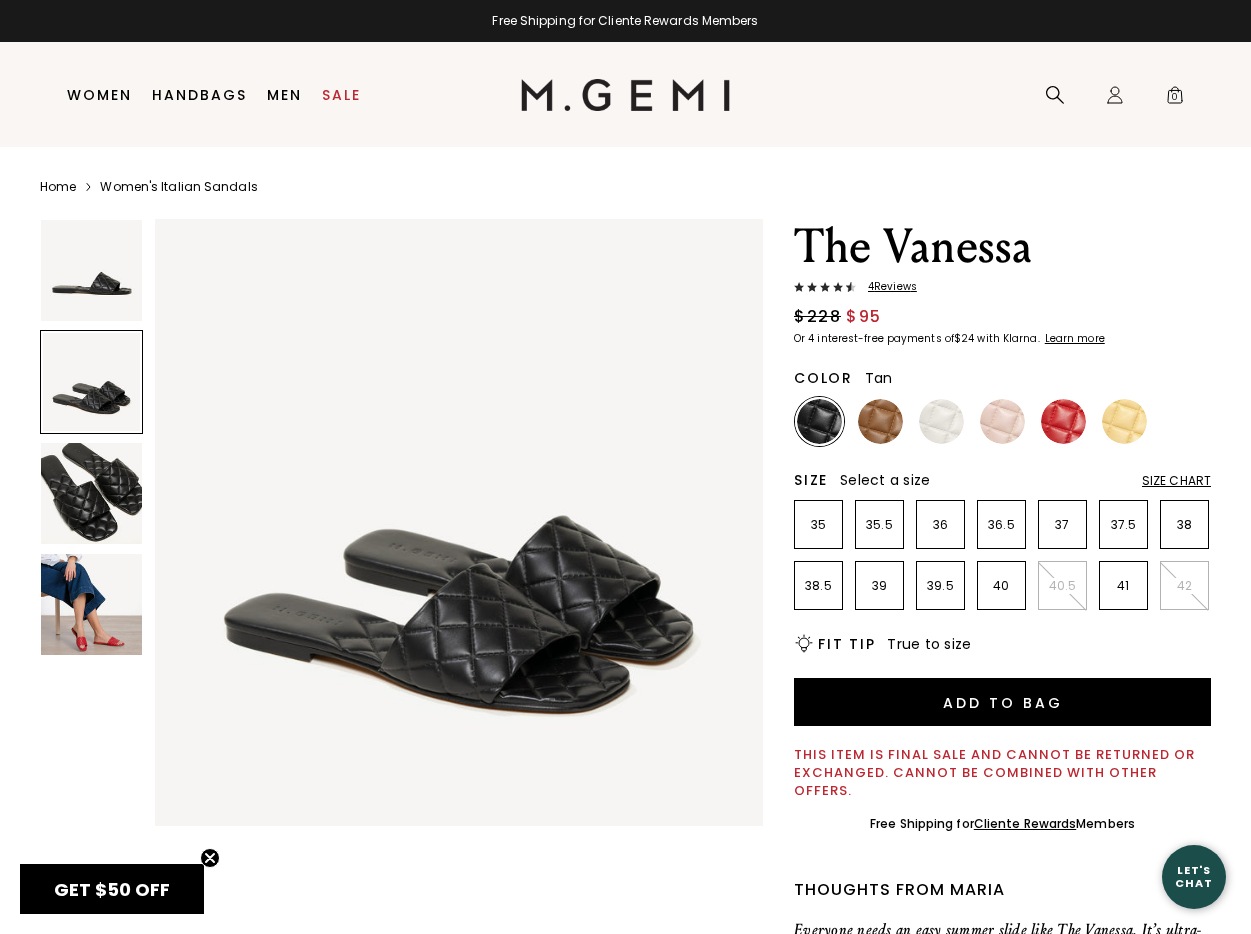 click at bounding box center [880, 421] 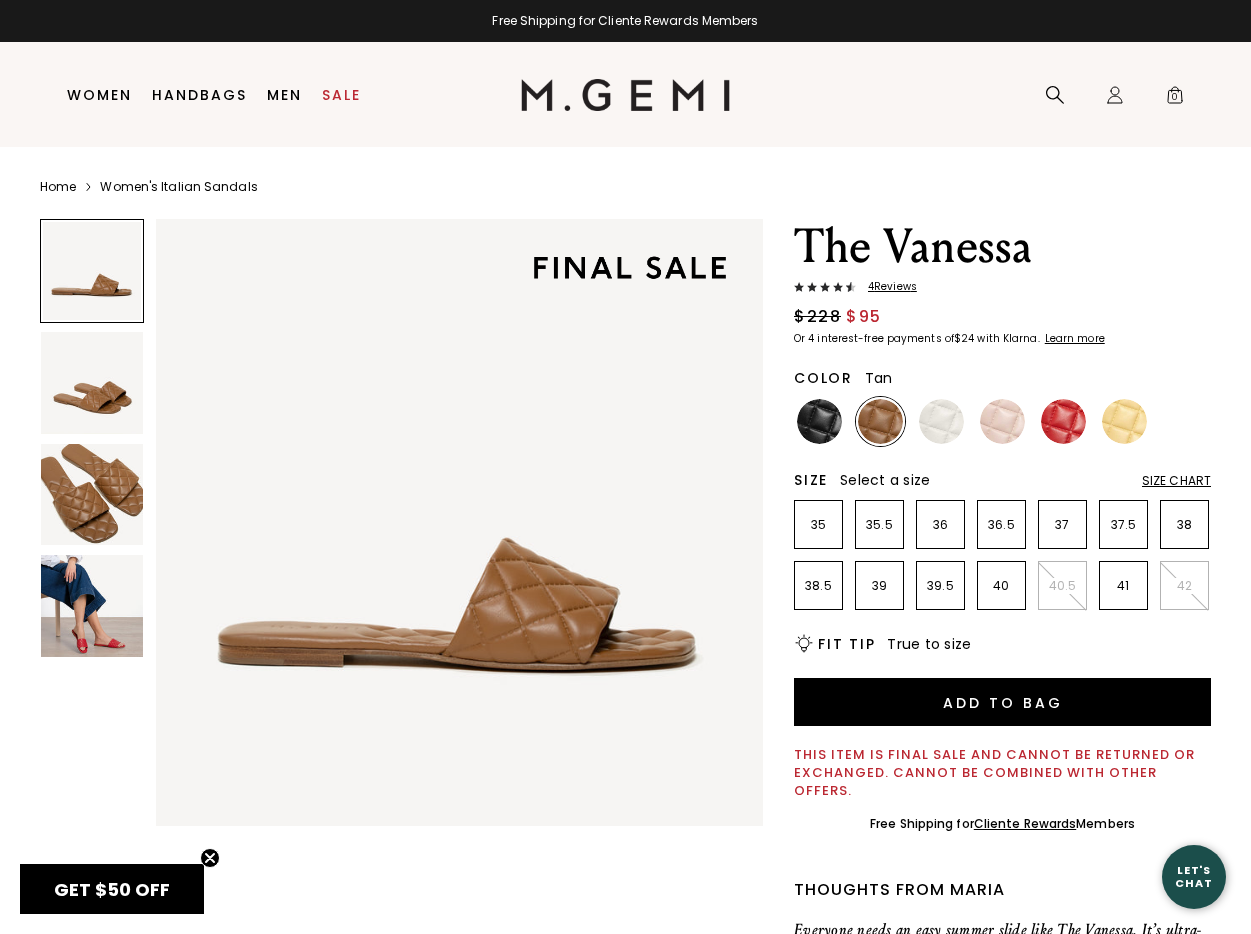 scroll, scrollTop: 0, scrollLeft: 0, axis: both 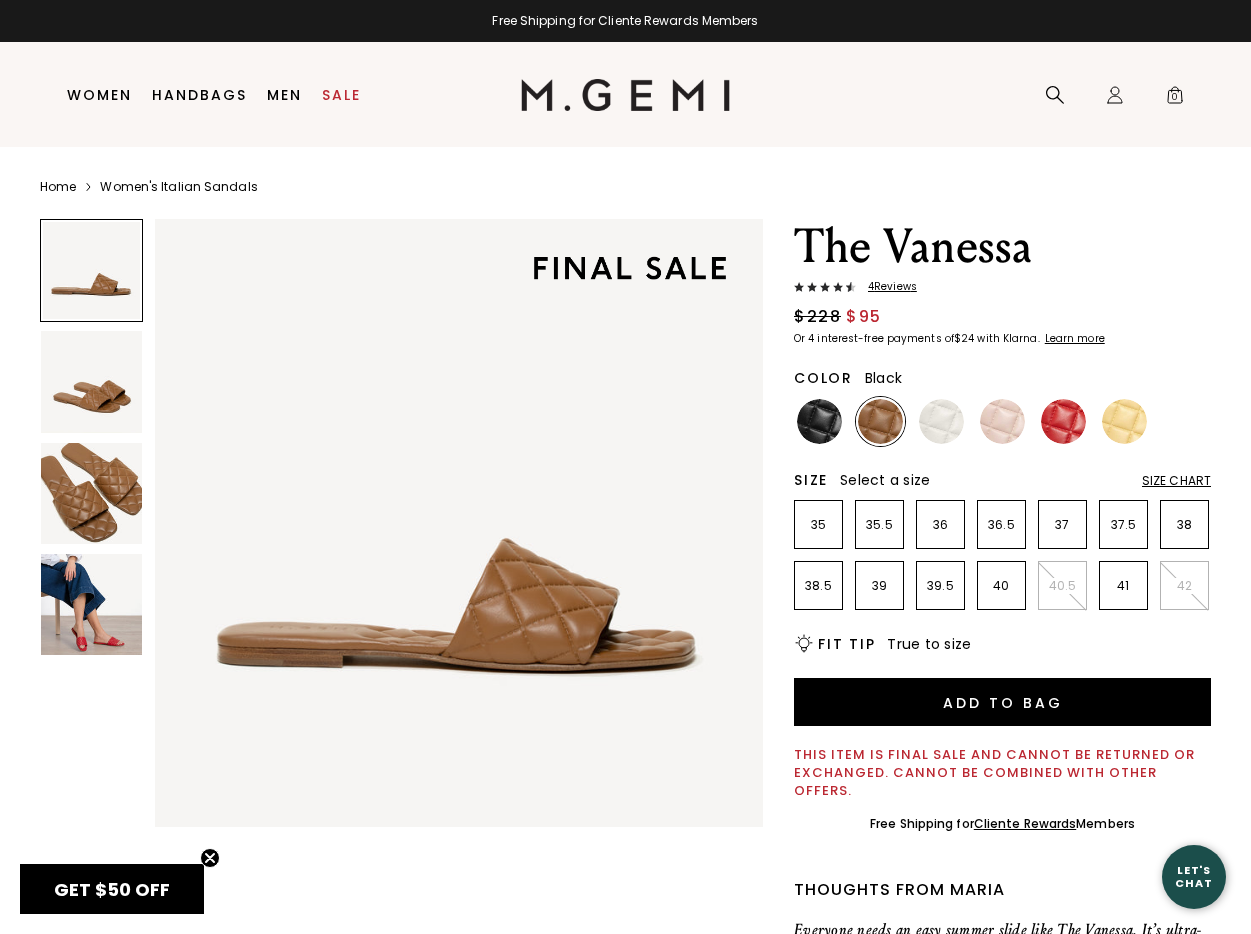 click at bounding box center (819, 421) 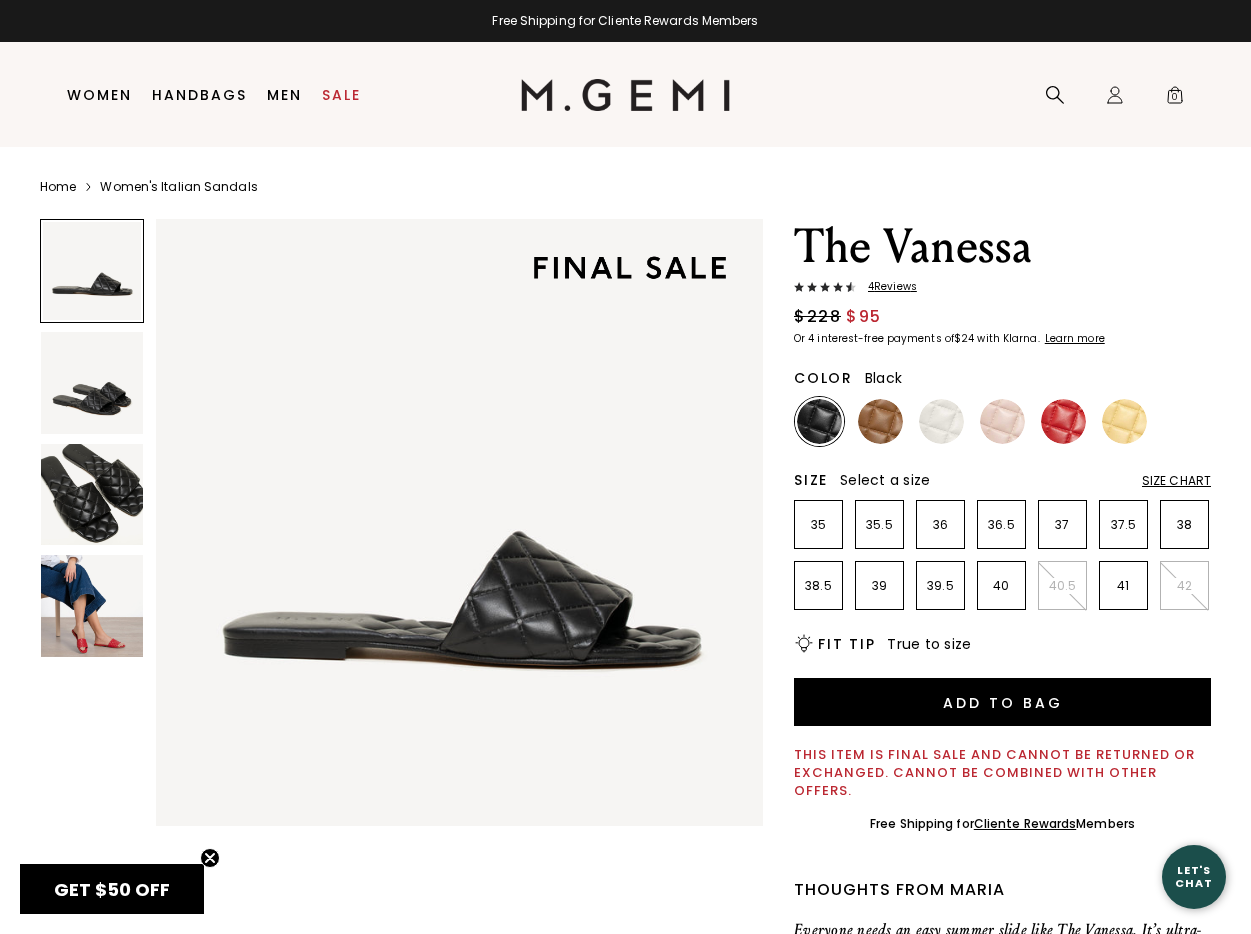 scroll, scrollTop: 0, scrollLeft: 0, axis: both 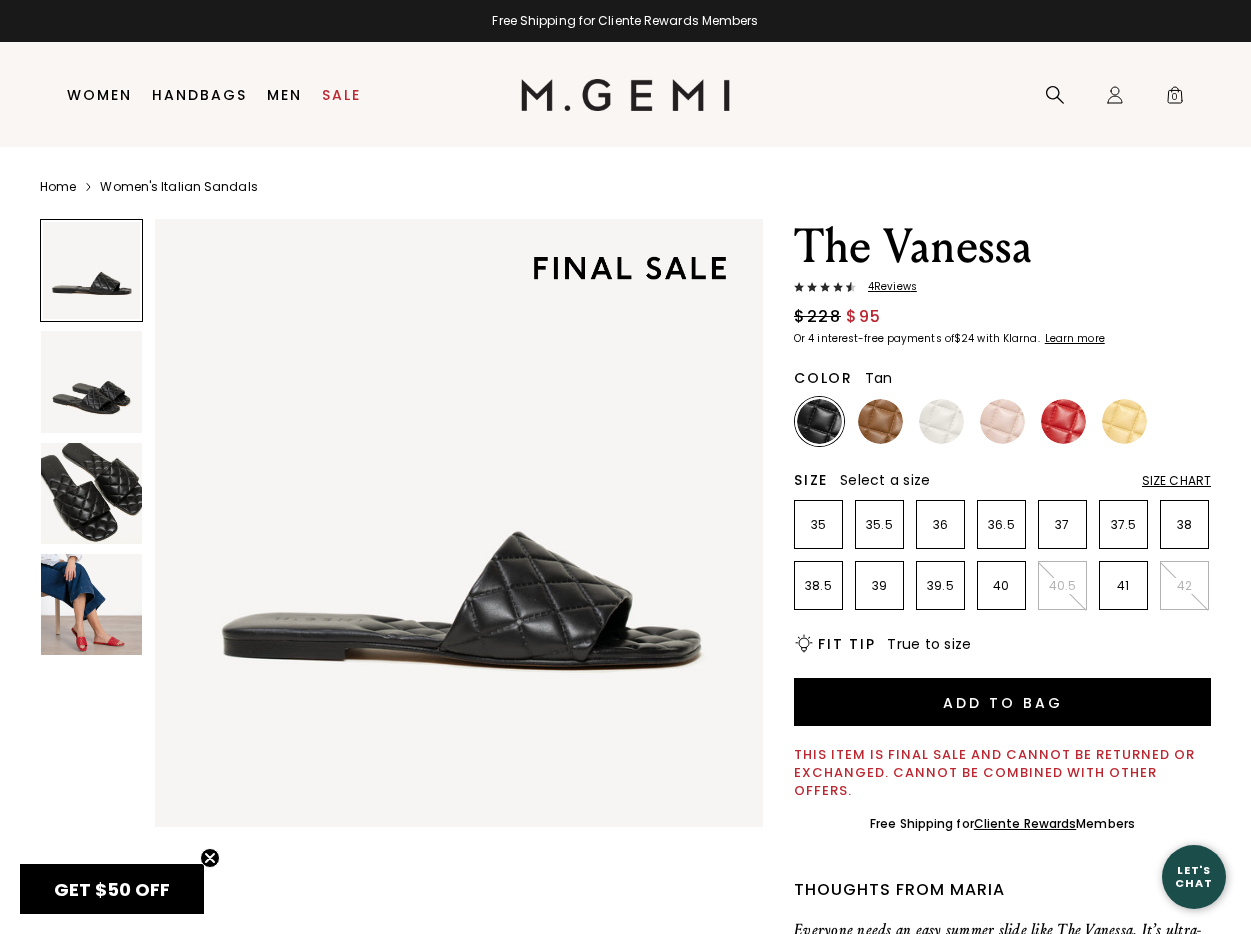 click at bounding box center (880, 421) 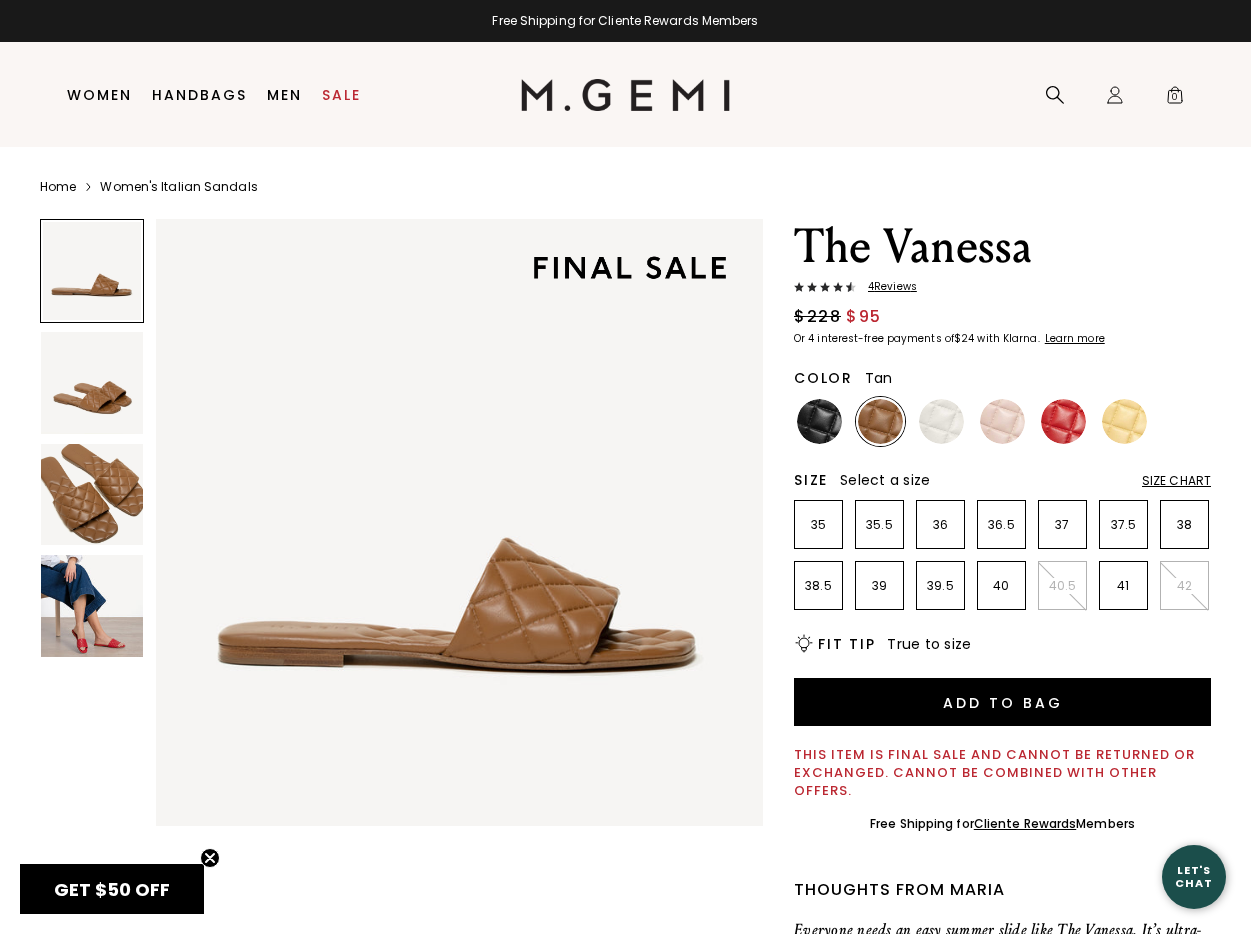 scroll, scrollTop: 0, scrollLeft: 0, axis: both 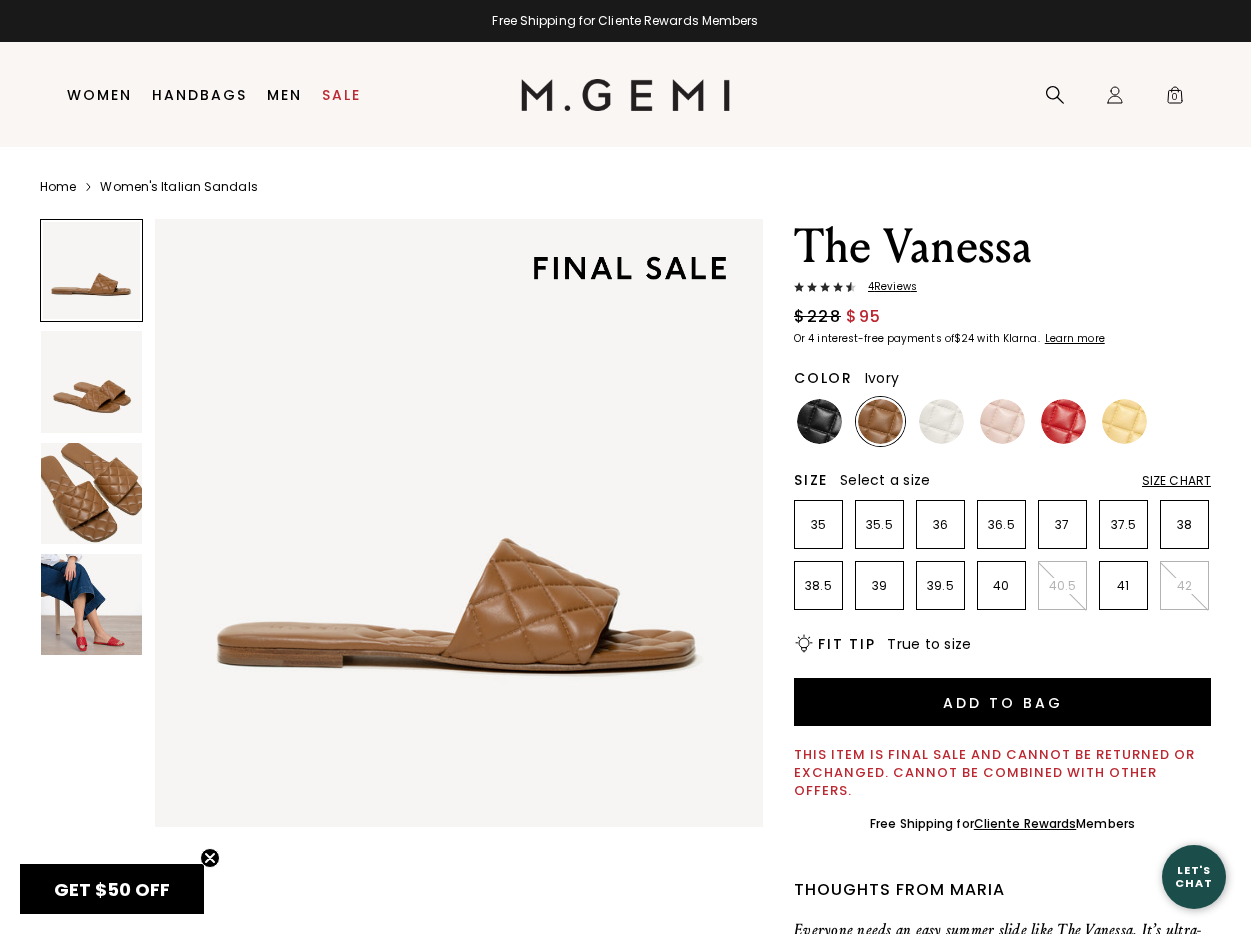 click at bounding box center (941, 421) 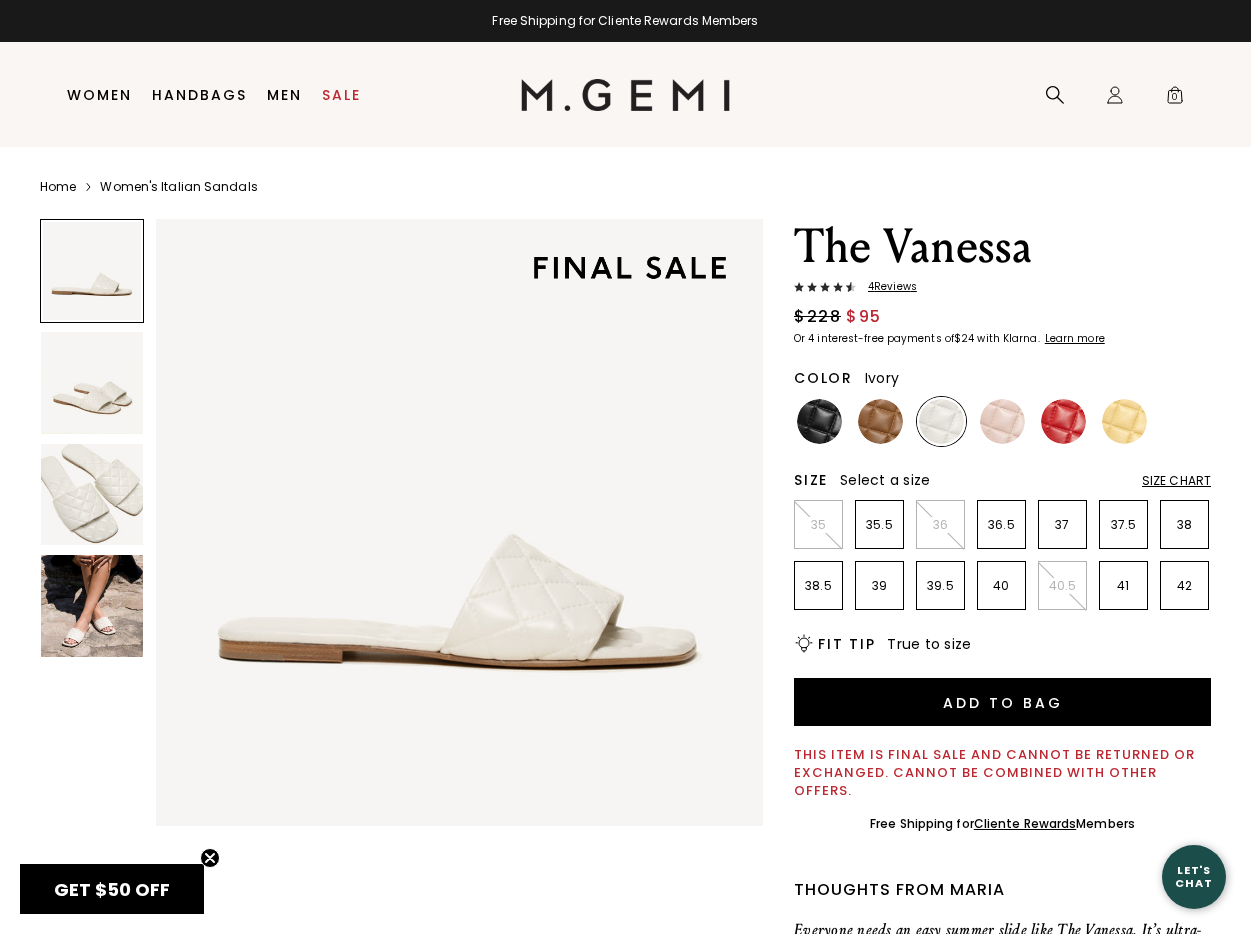 scroll, scrollTop: 0, scrollLeft: 0, axis: both 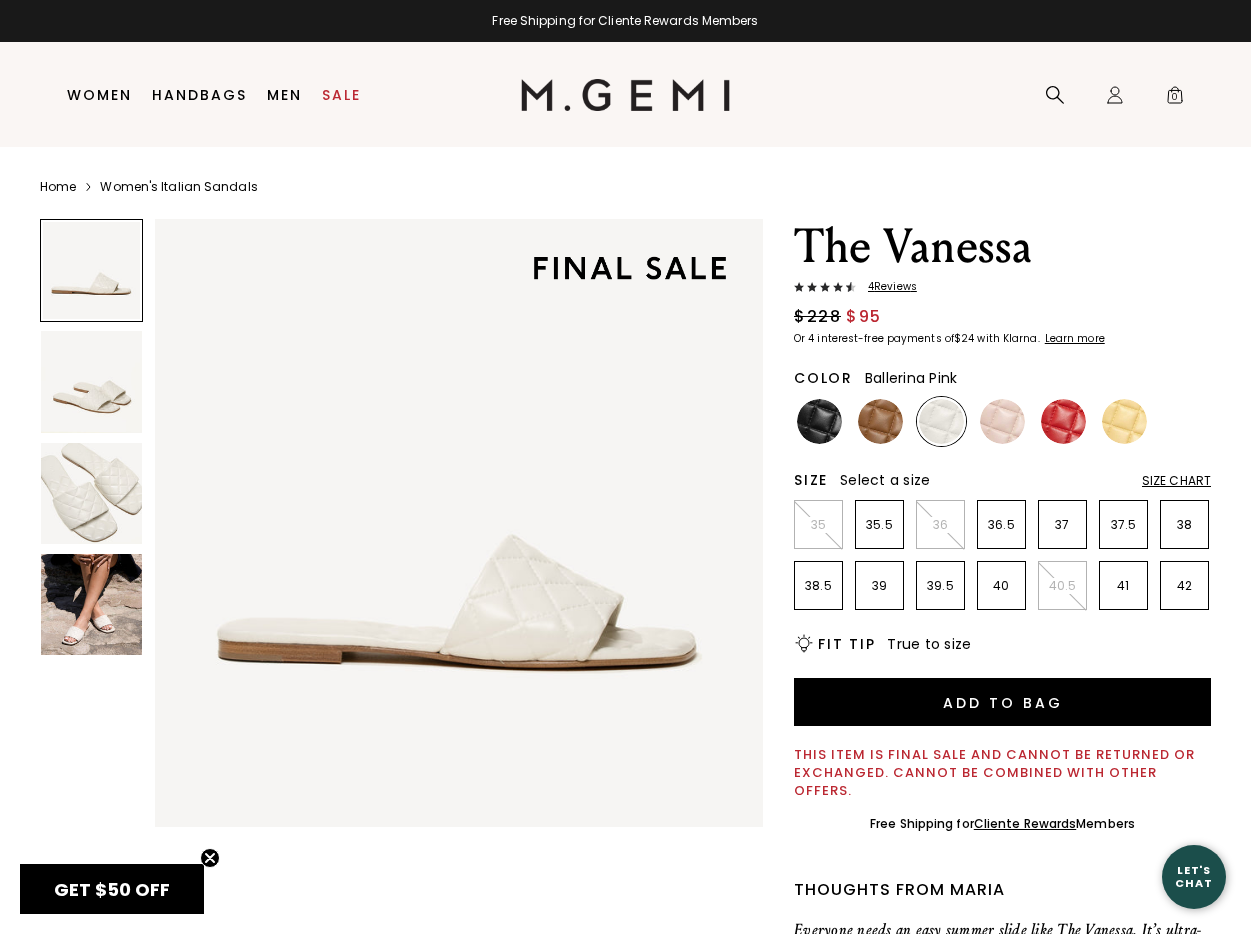 click at bounding box center (1002, 421) 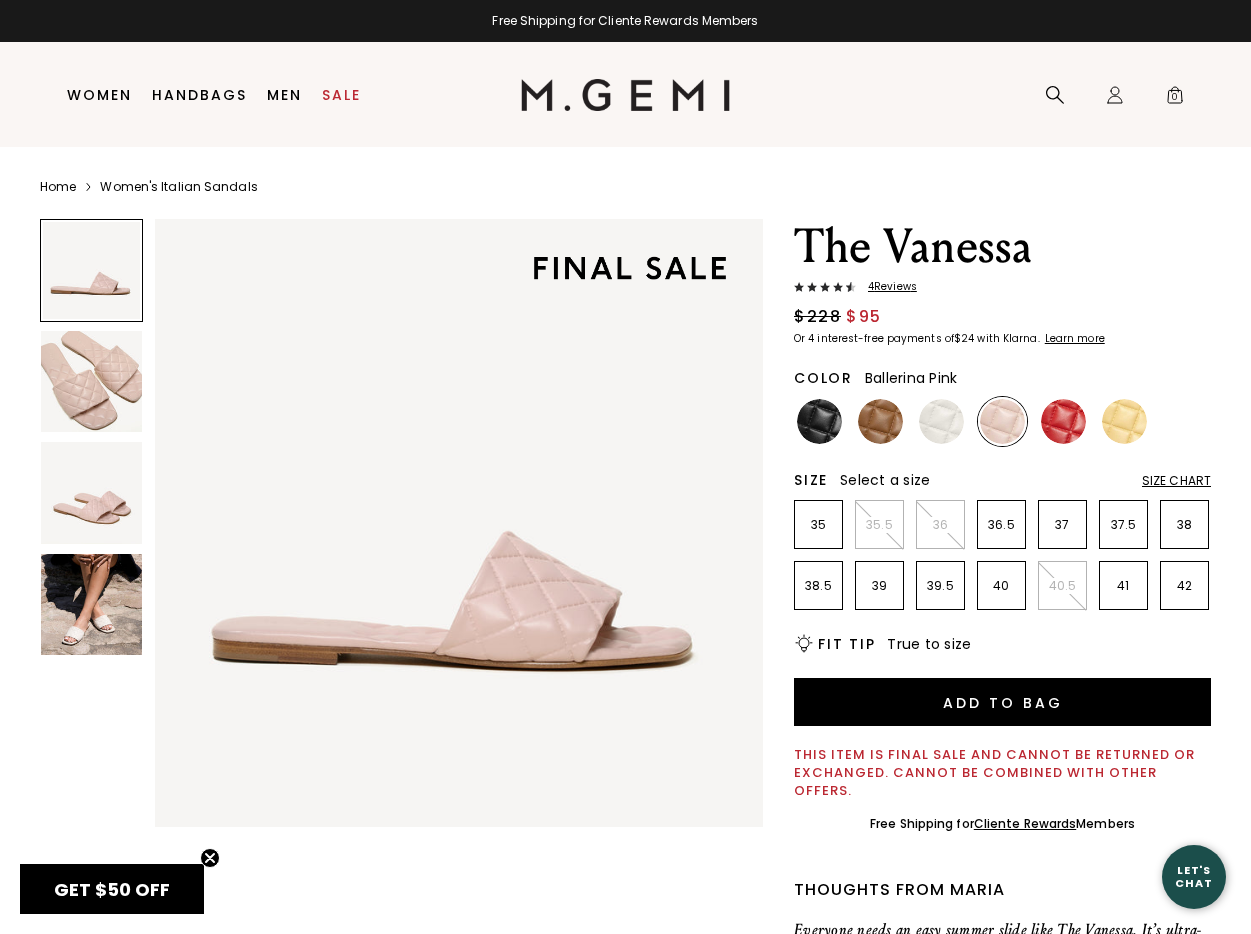 scroll, scrollTop: 0, scrollLeft: 0, axis: both 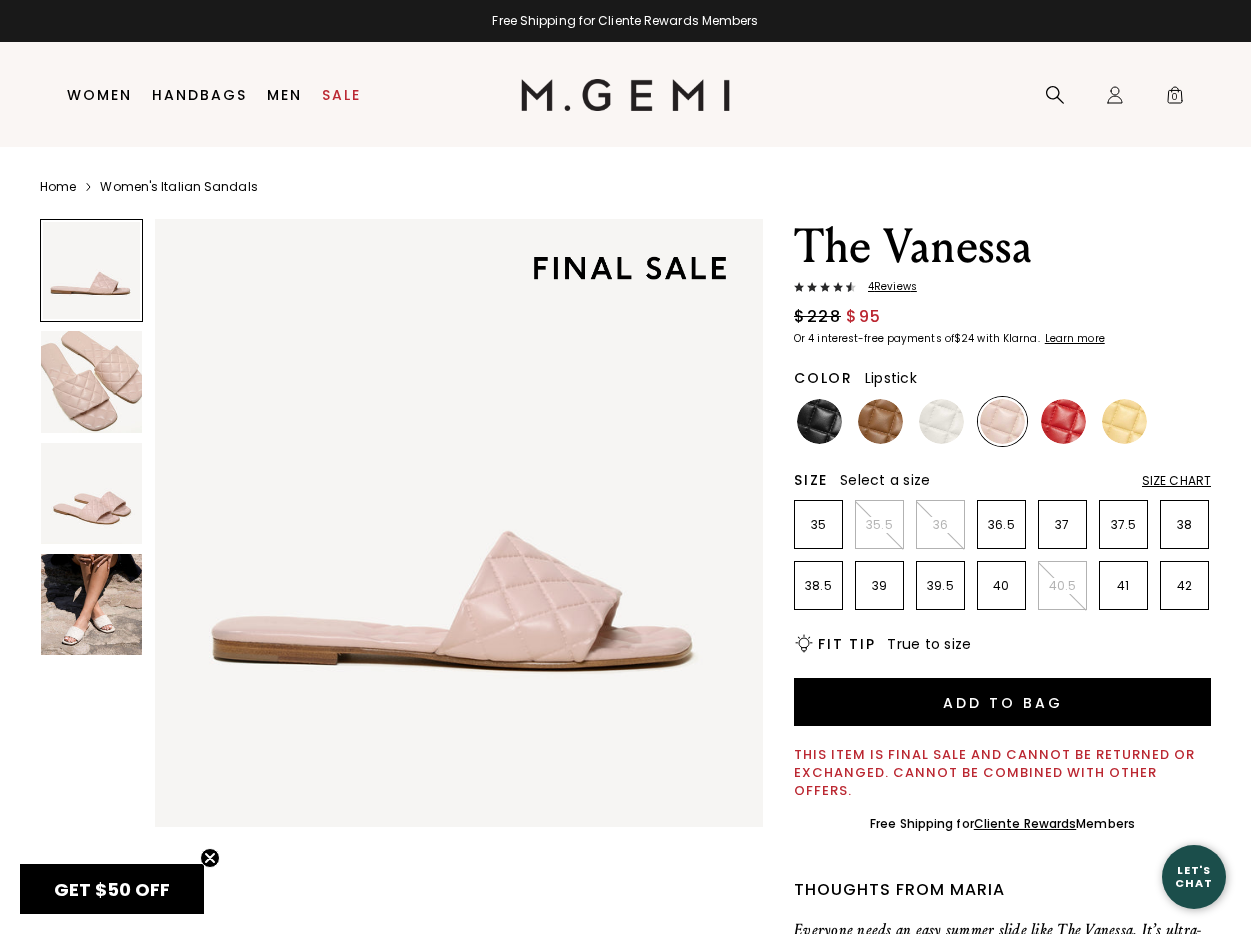 click at bounding box center [1063, 421] 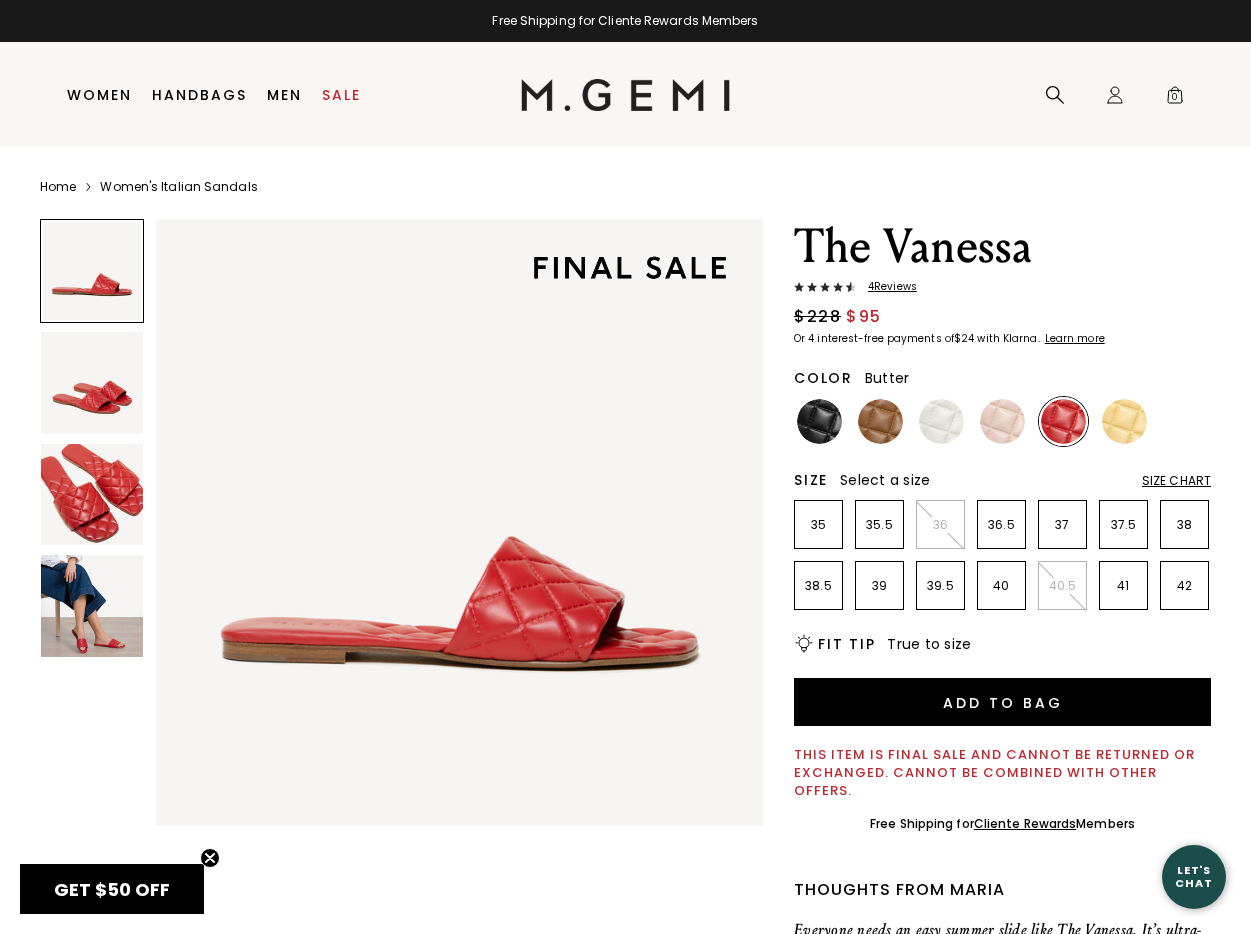 scroll, scrollTop: 0, scrollLeft: 0, axis: both 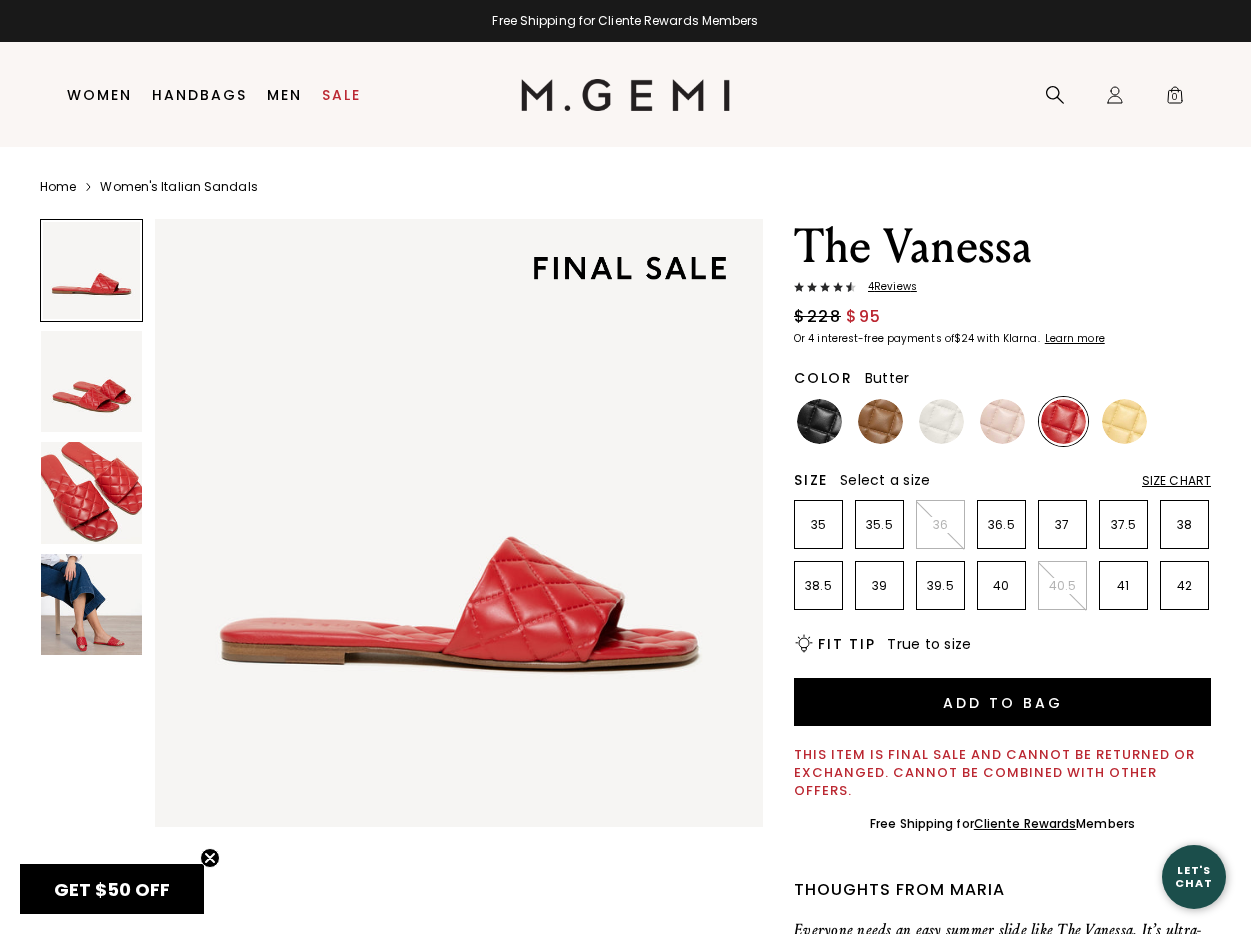 click at bounding box center (1124, 421) 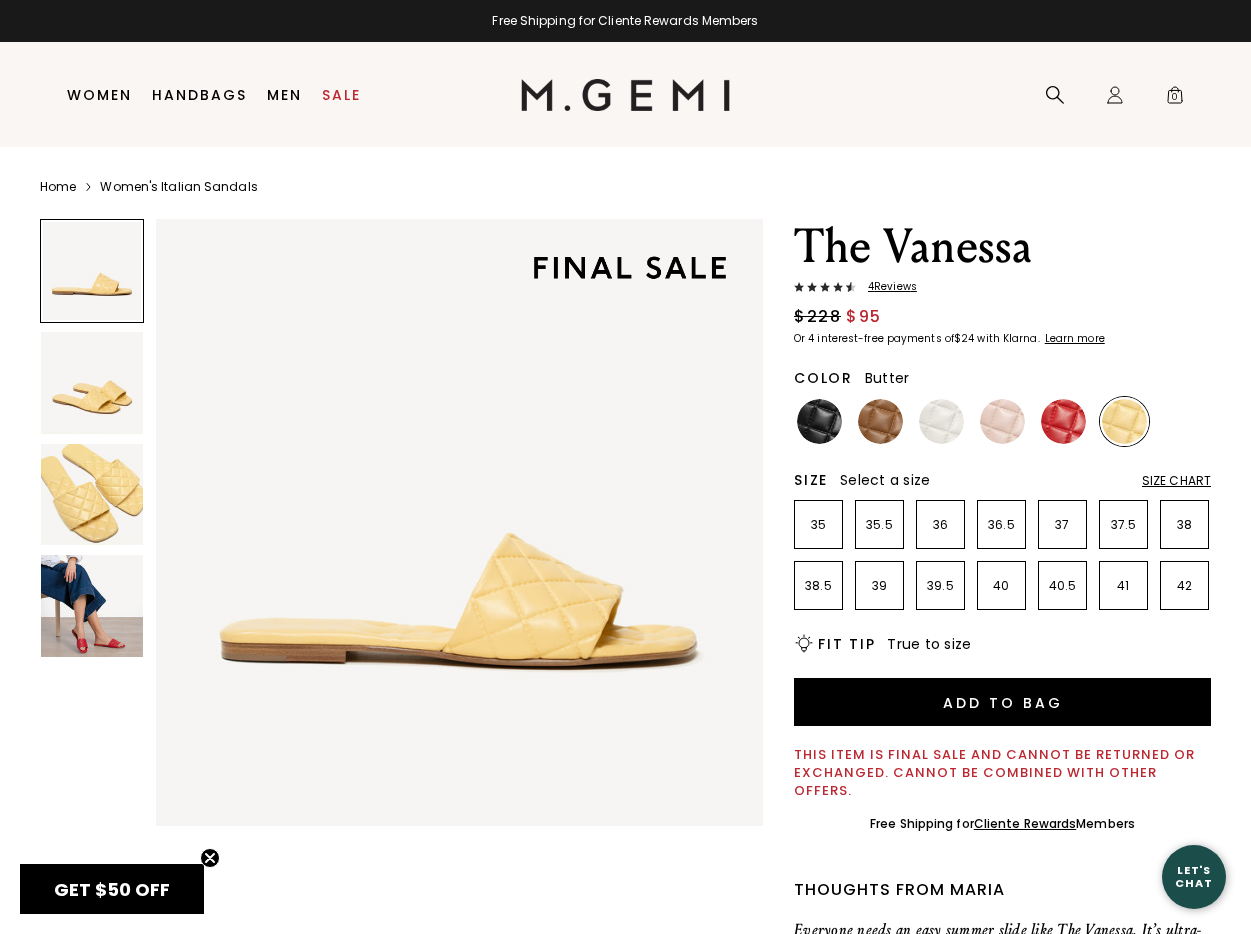 scroll, scrollTop: 0, scrollLeft: 0, axis: both 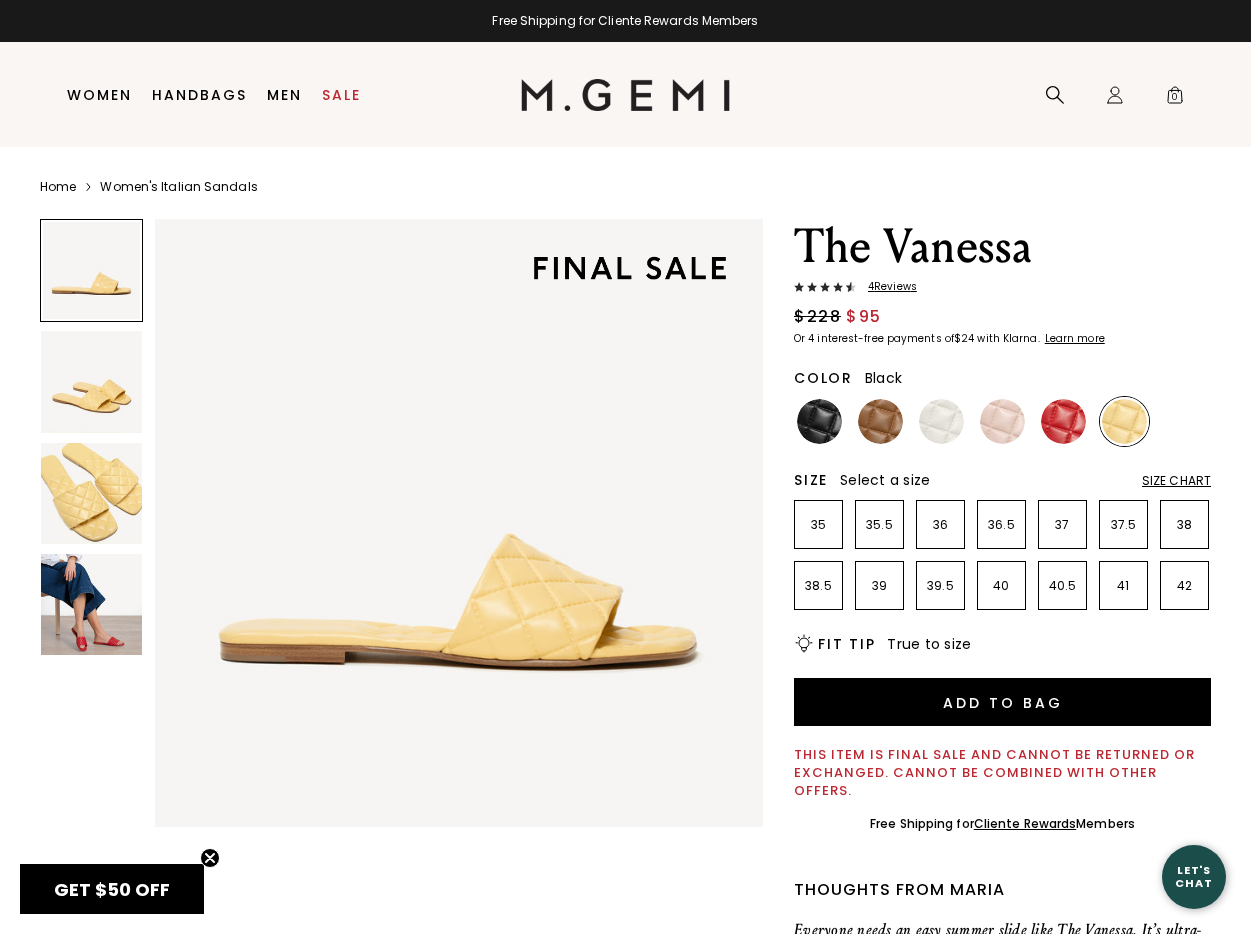 click at bounding box center (819, 421) 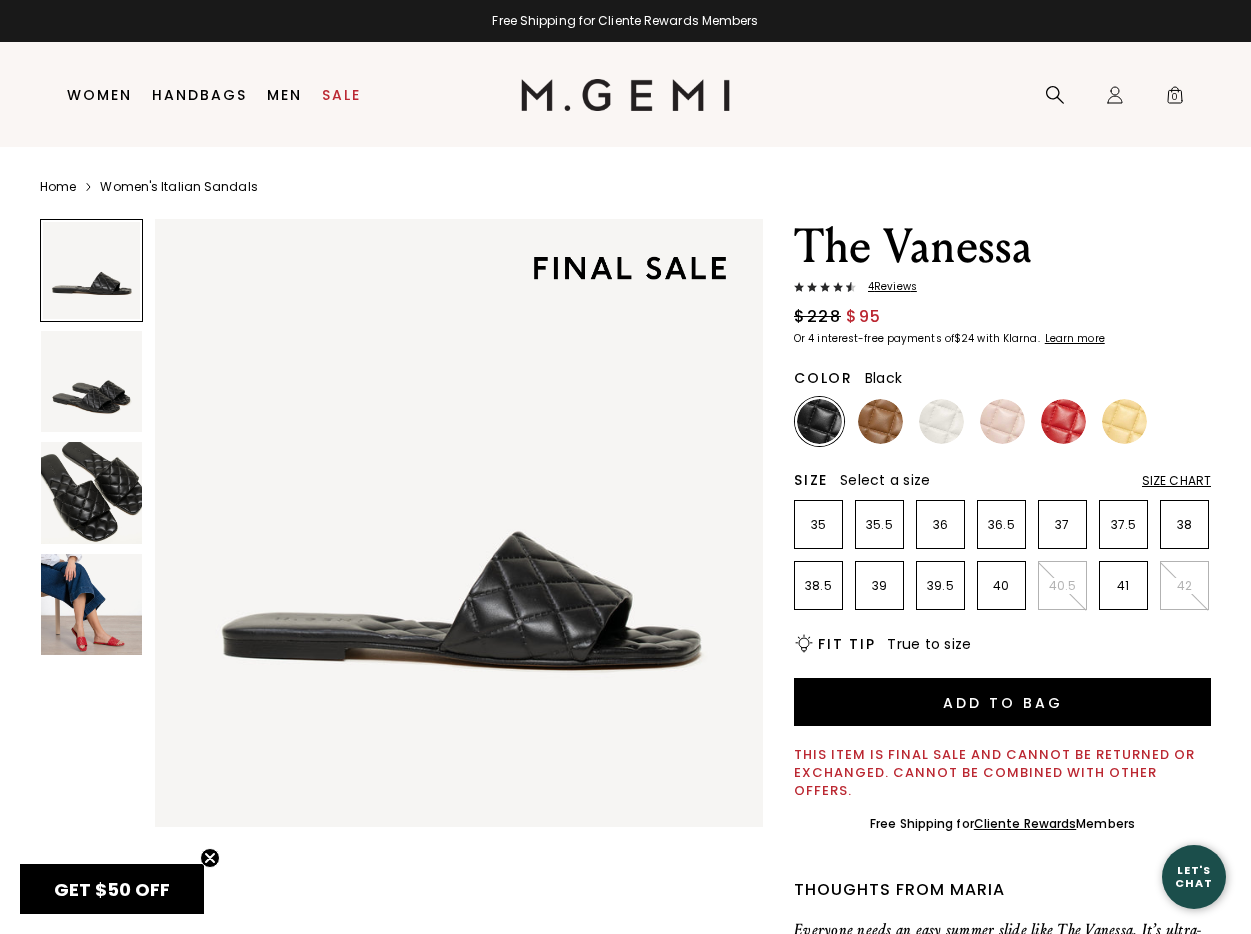 scroll, scrollTop: 0, scrollLeft: 0, axis: both 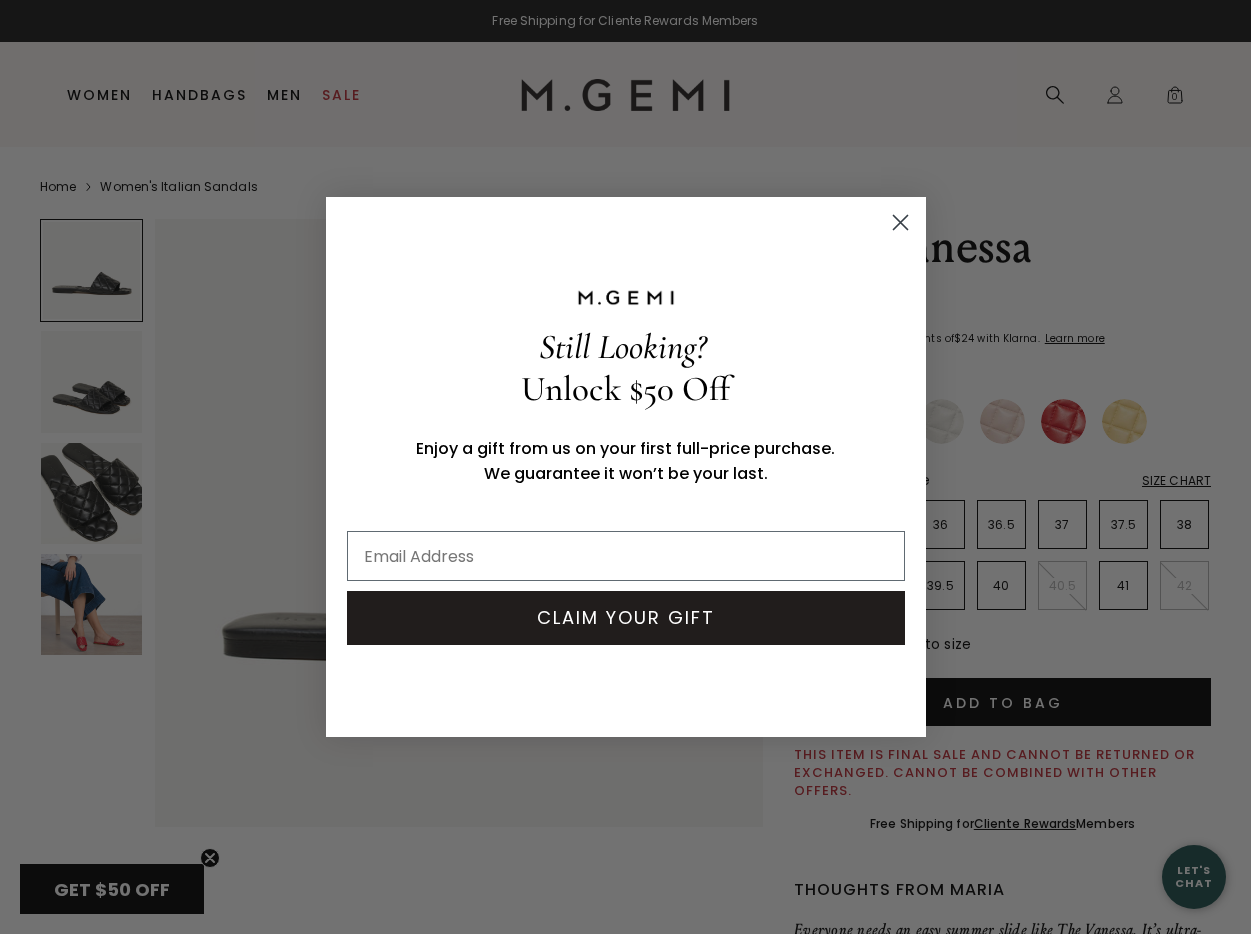 click 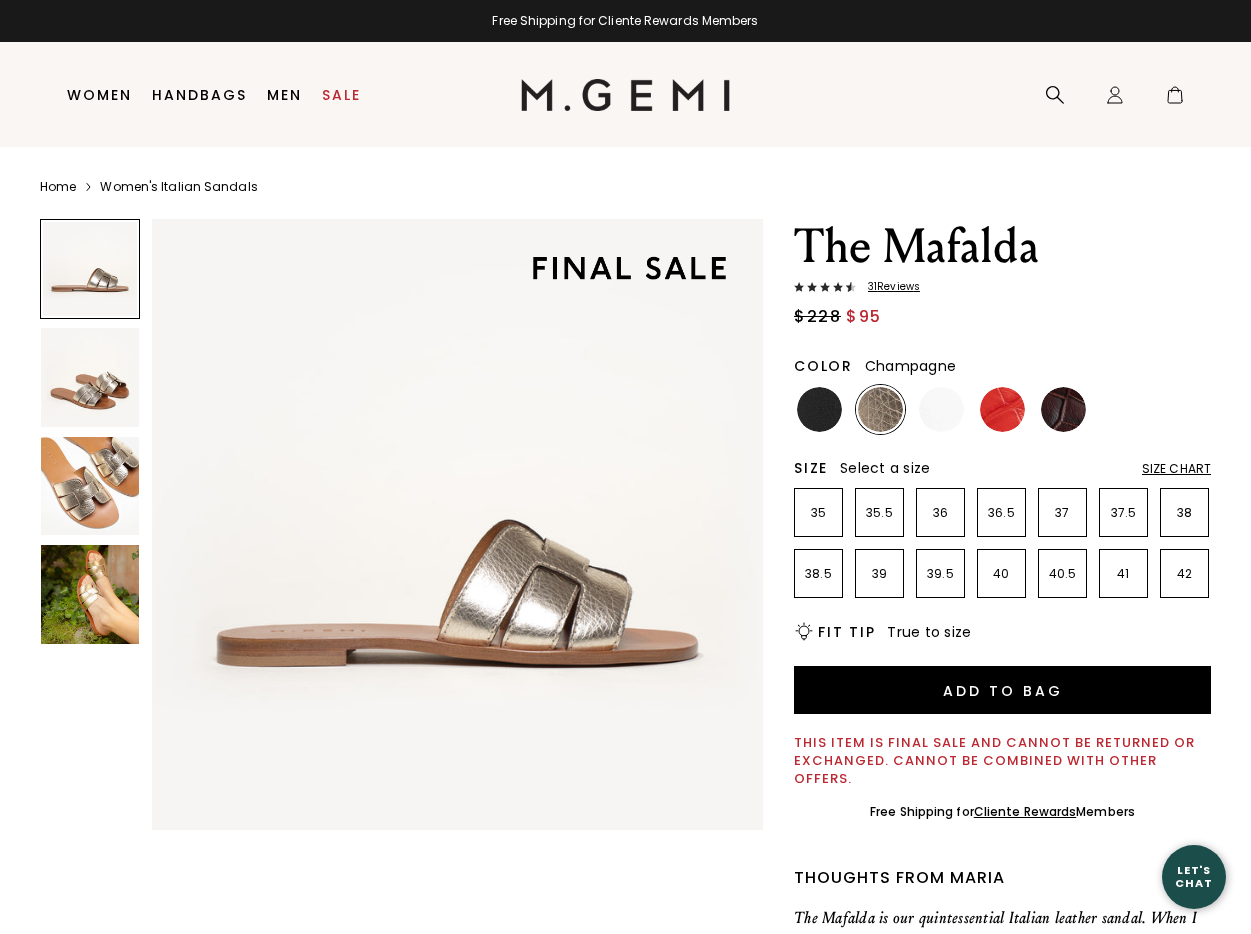 scroll, scrollTop: 0, scrollLeft: 0, axis: both 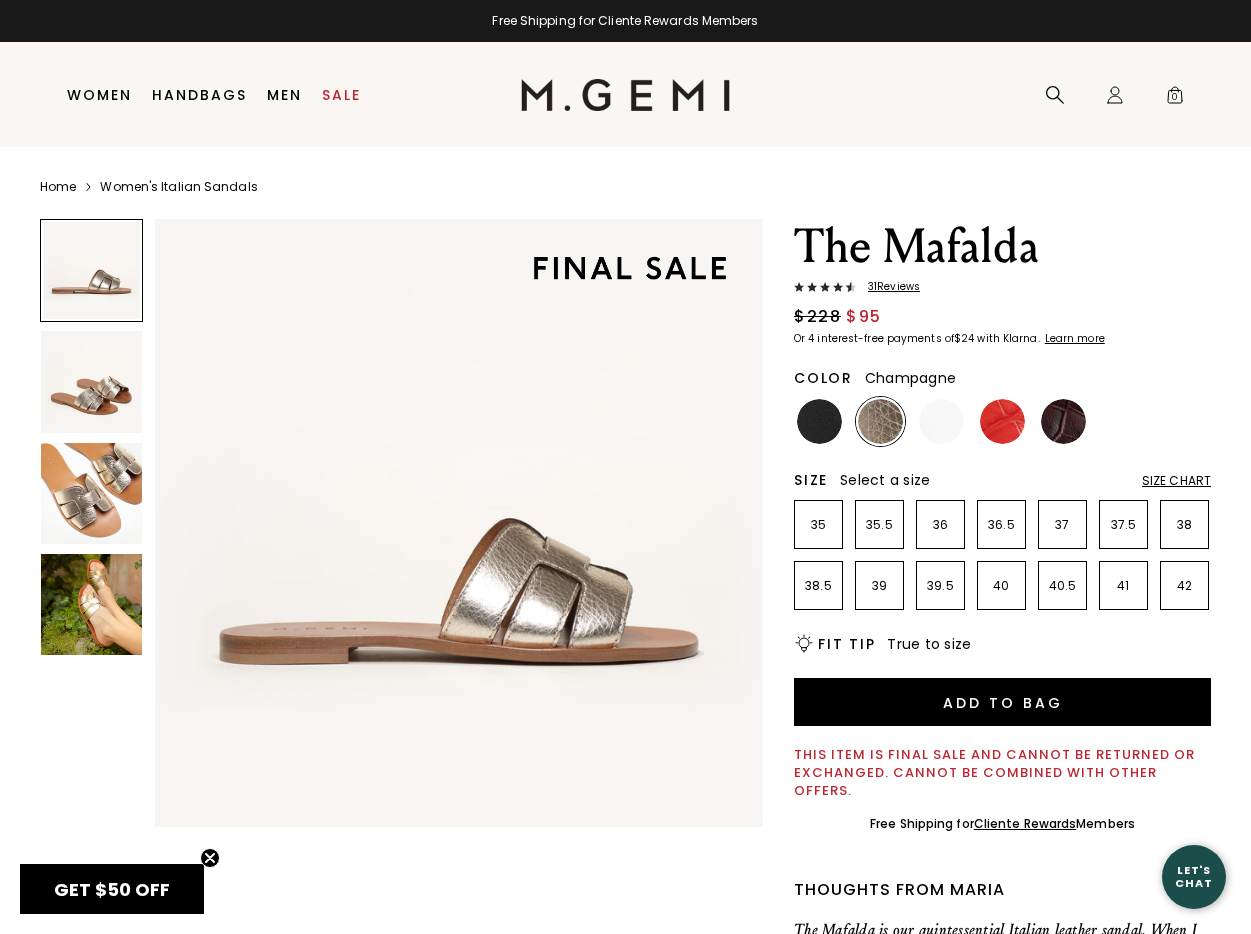click at bounding box center [880, 421] 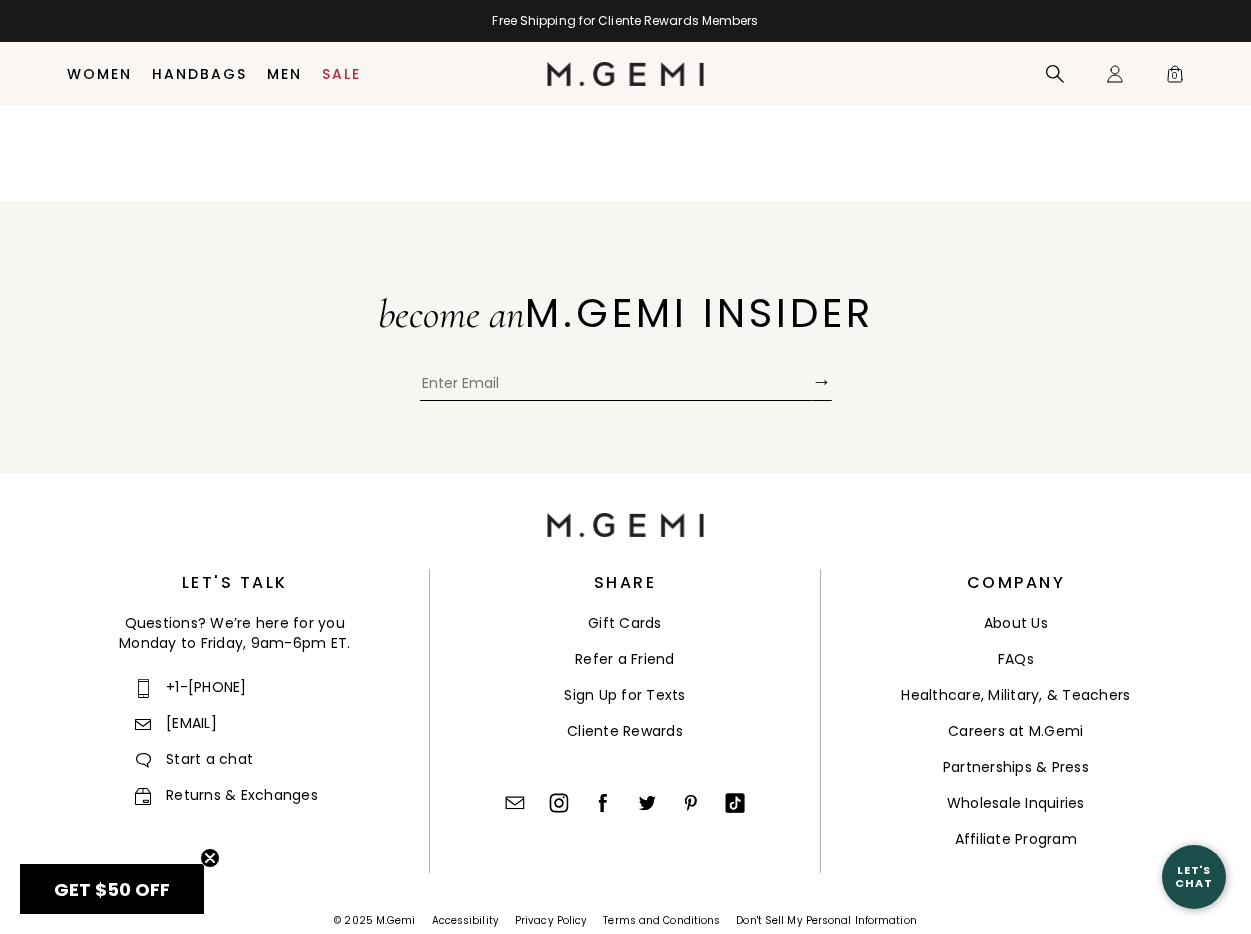 scroll, scrollTop: 7318, scrollLeft: 0, axis: vertical 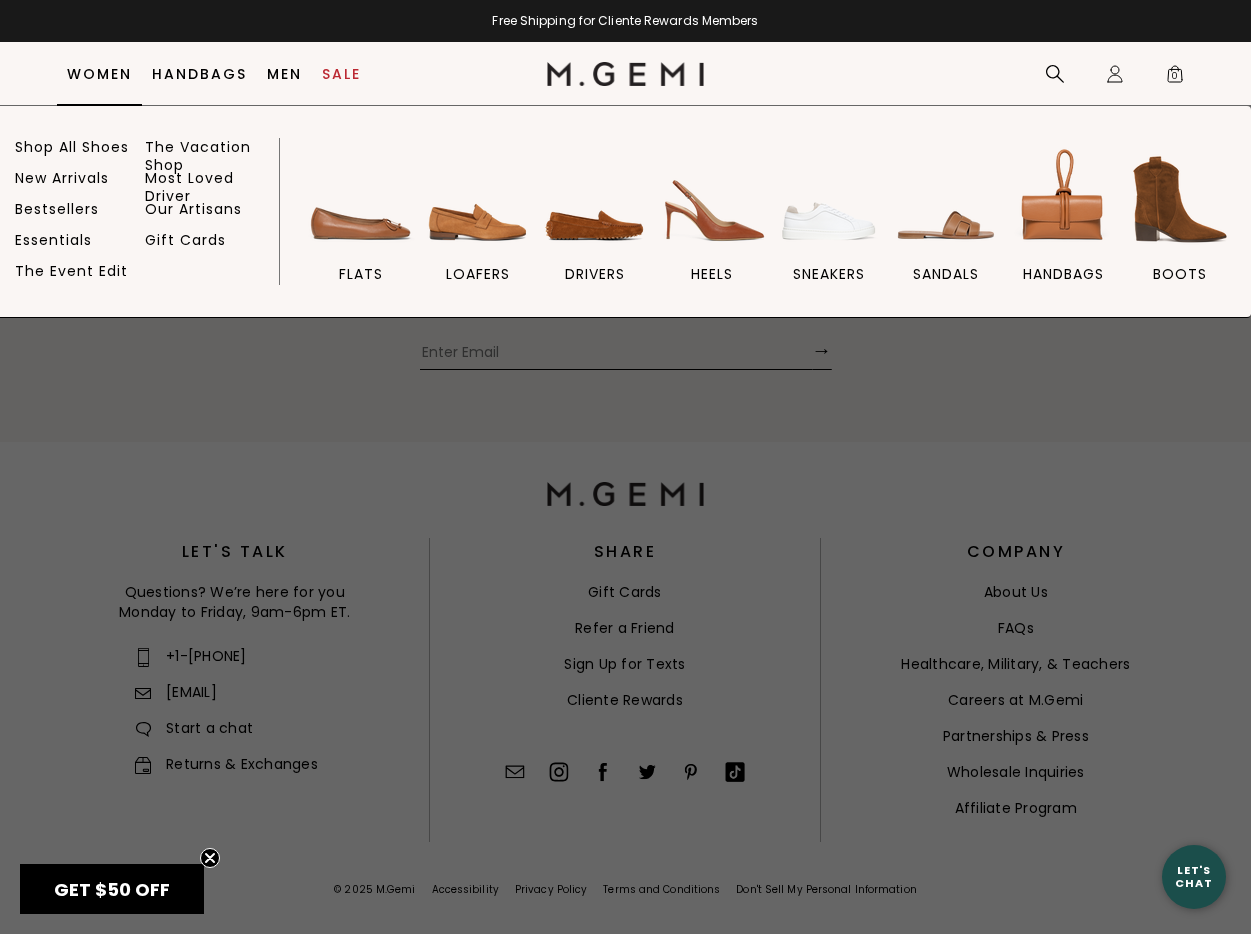 click on "Women" at bounding box center [99, 74] 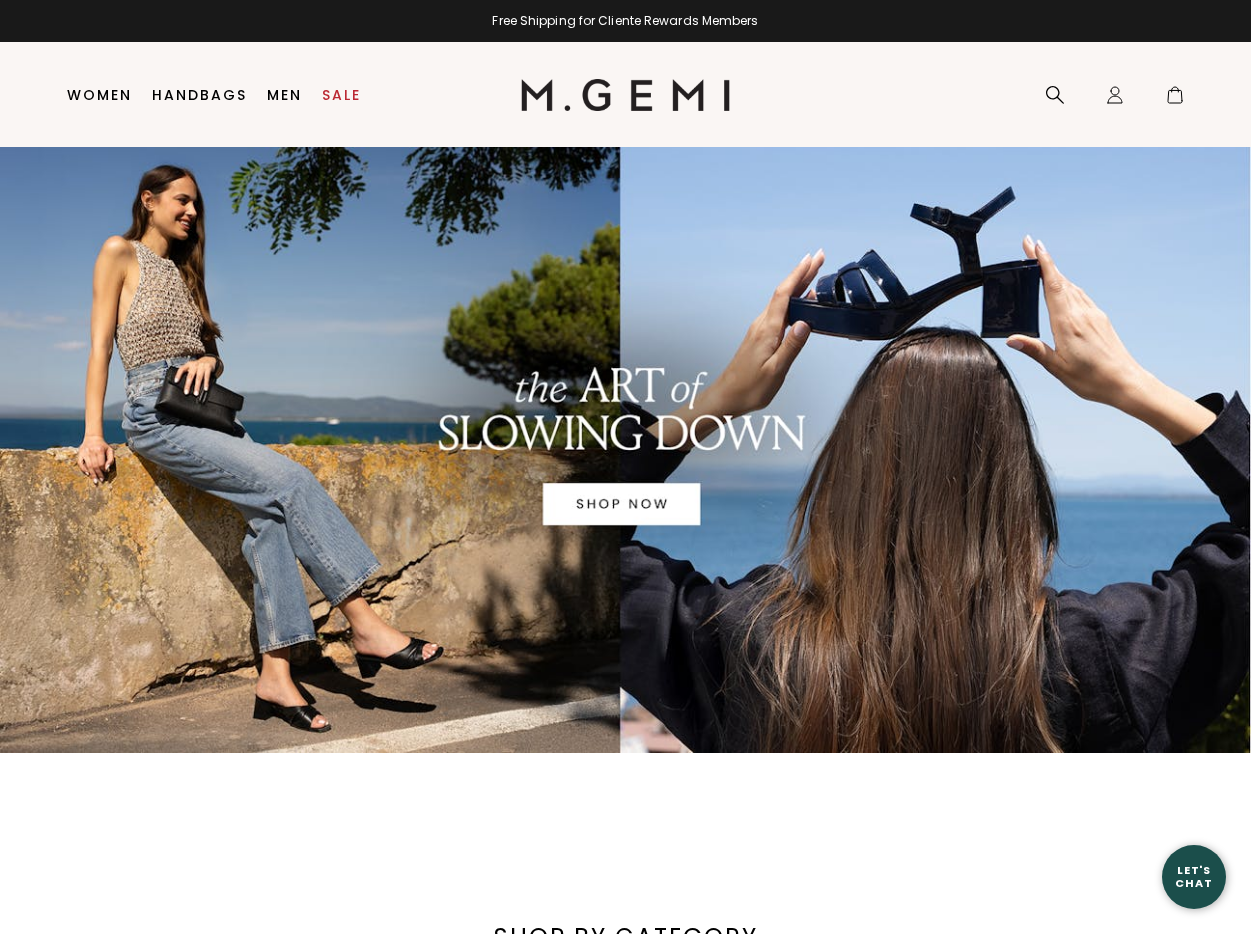 scroll, scrollTop: 0, scrollLeft: 0, axis: both 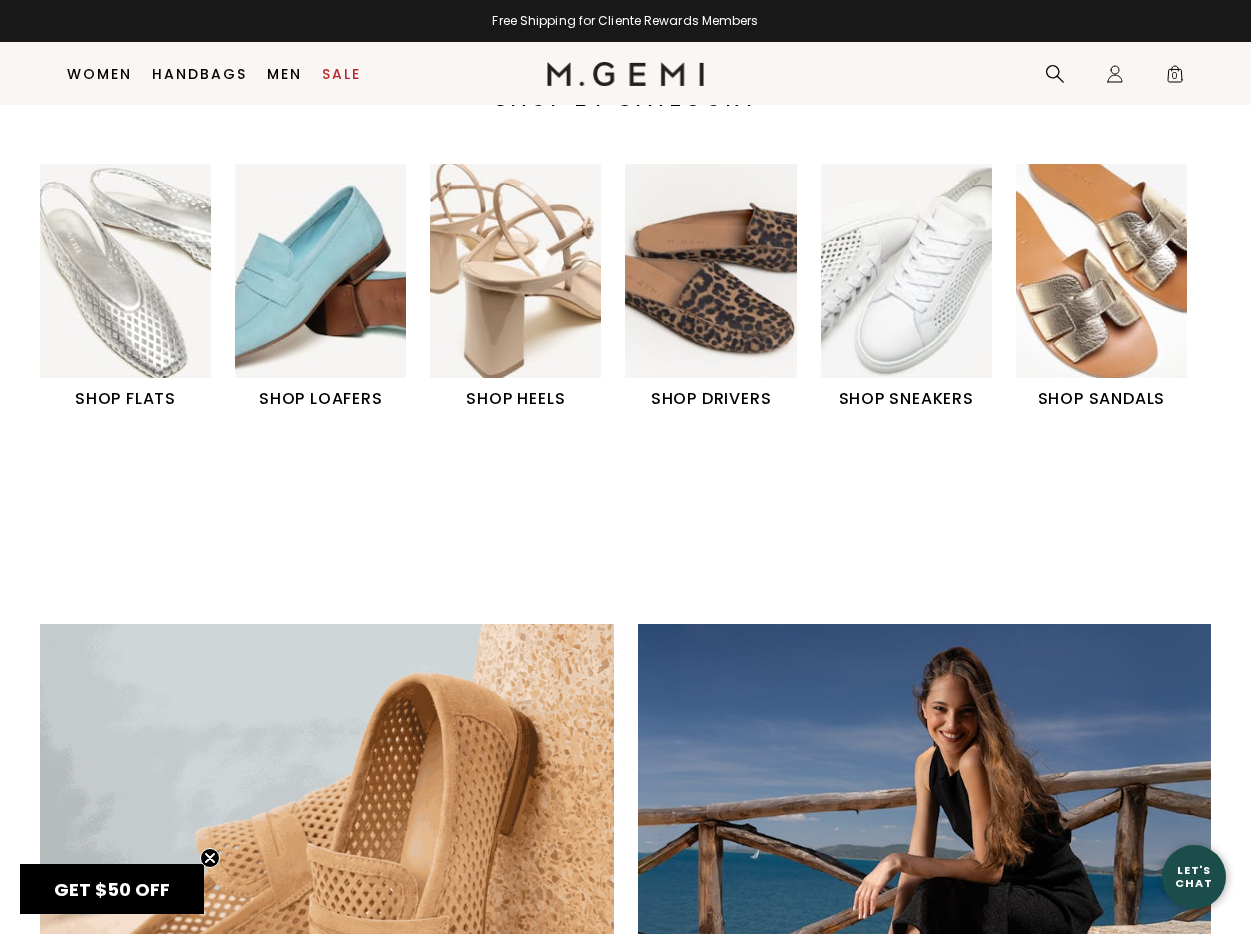 click at bounding box center (1101, 271) 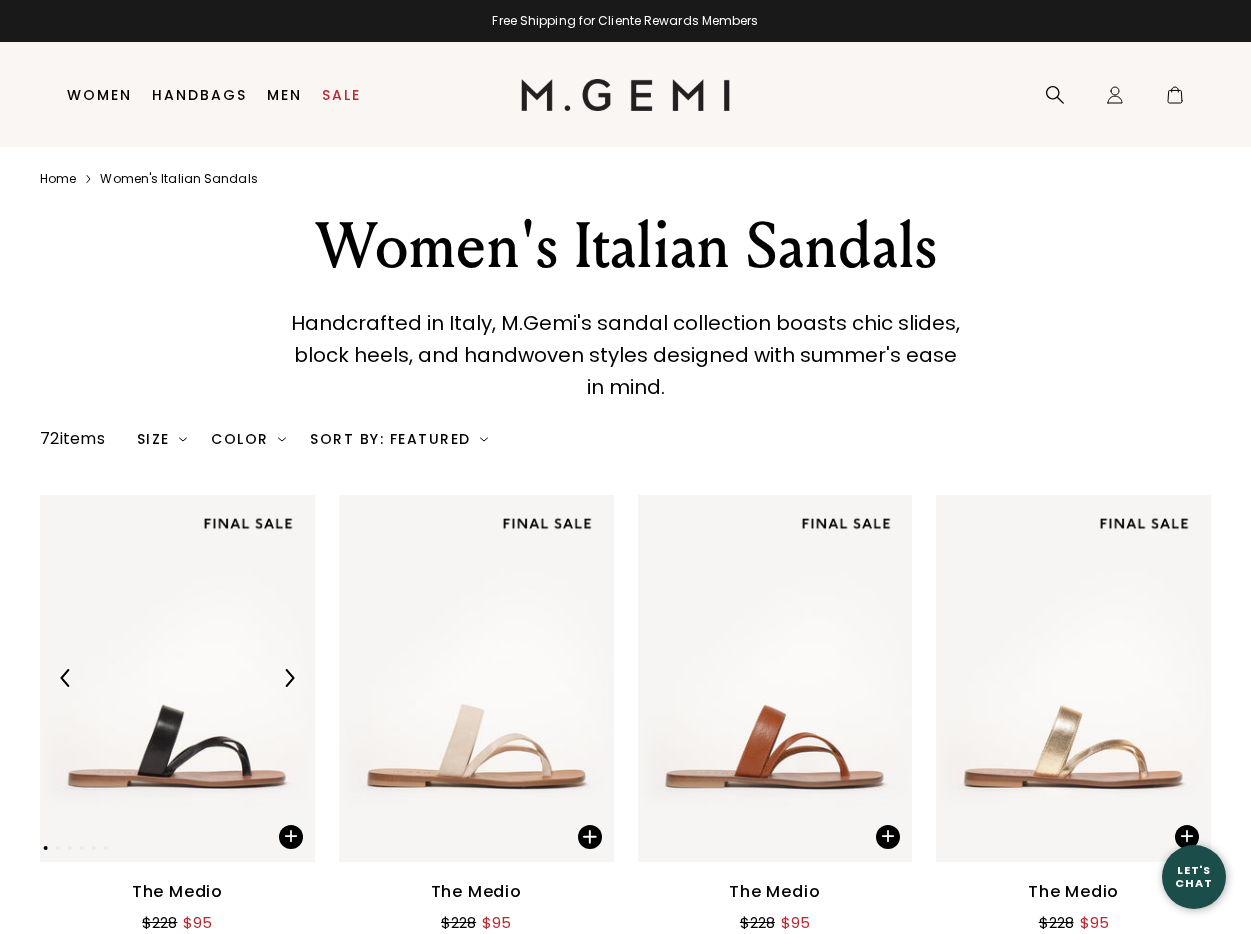 scroll, scrollTop: 0, scrollLeft: 0, axis: both 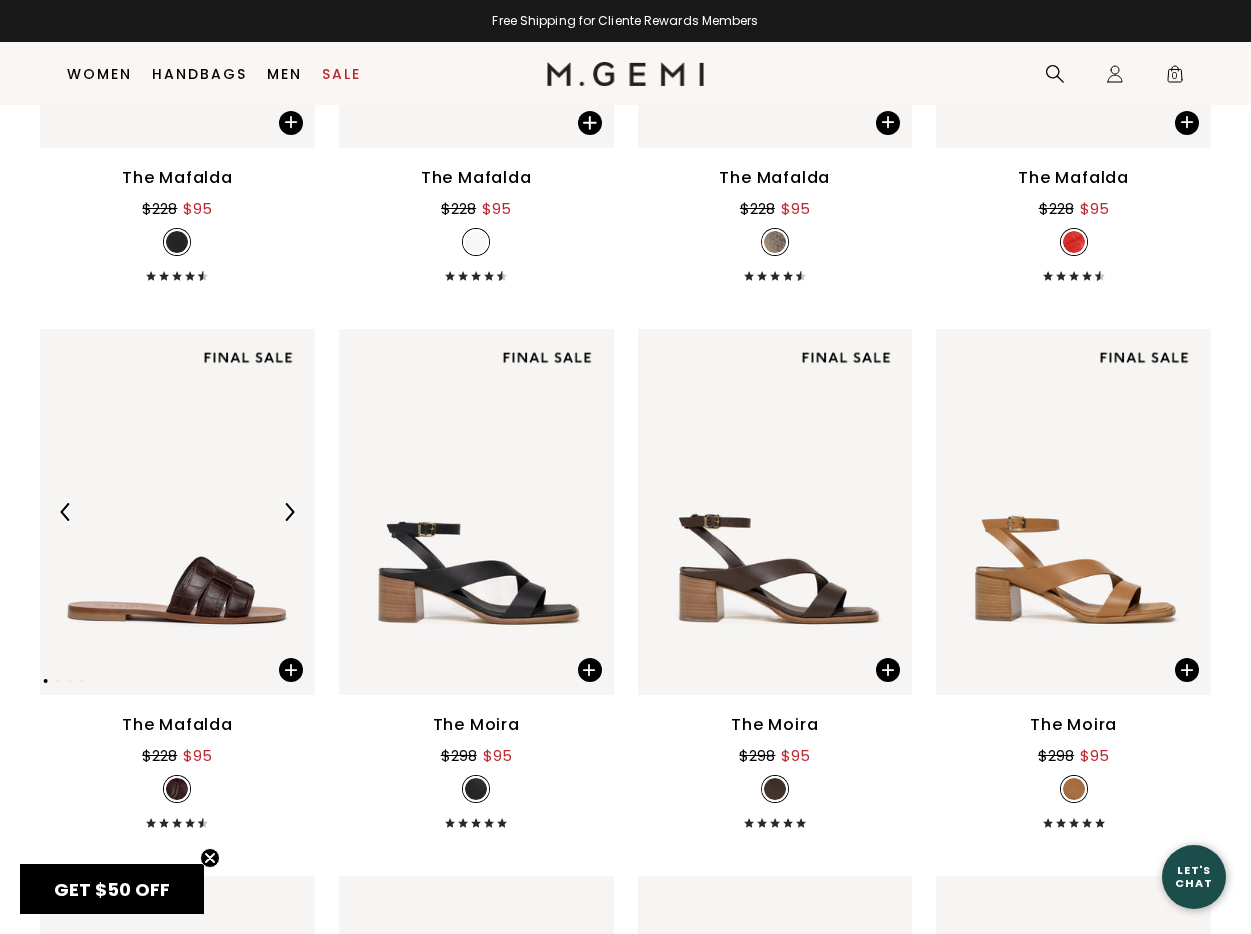 click at bounding box center [177, 512] 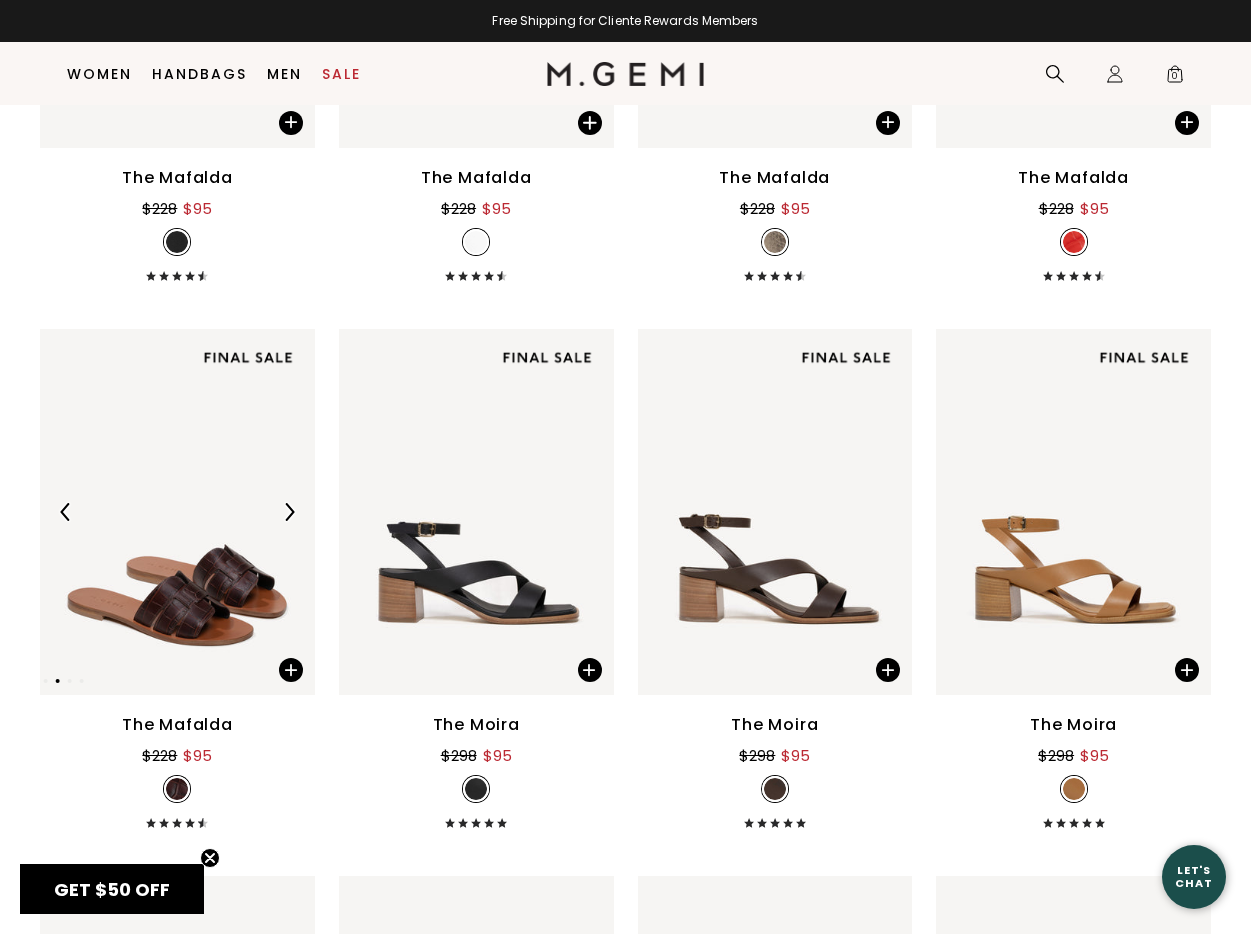 click at bounding box center [177, 512] 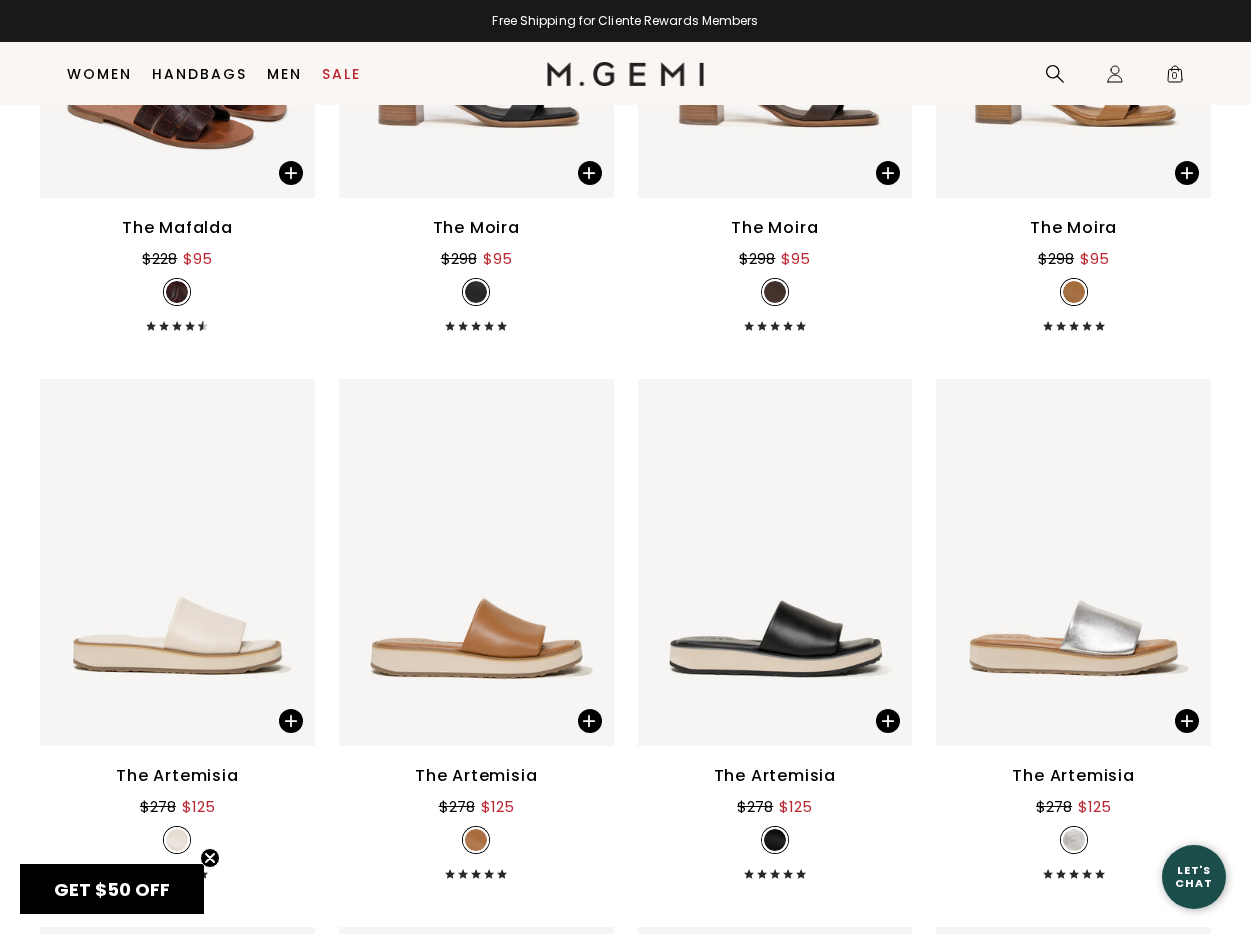 scroll, scrollTop: 4558, scrollLeft: 0, axis: vertical 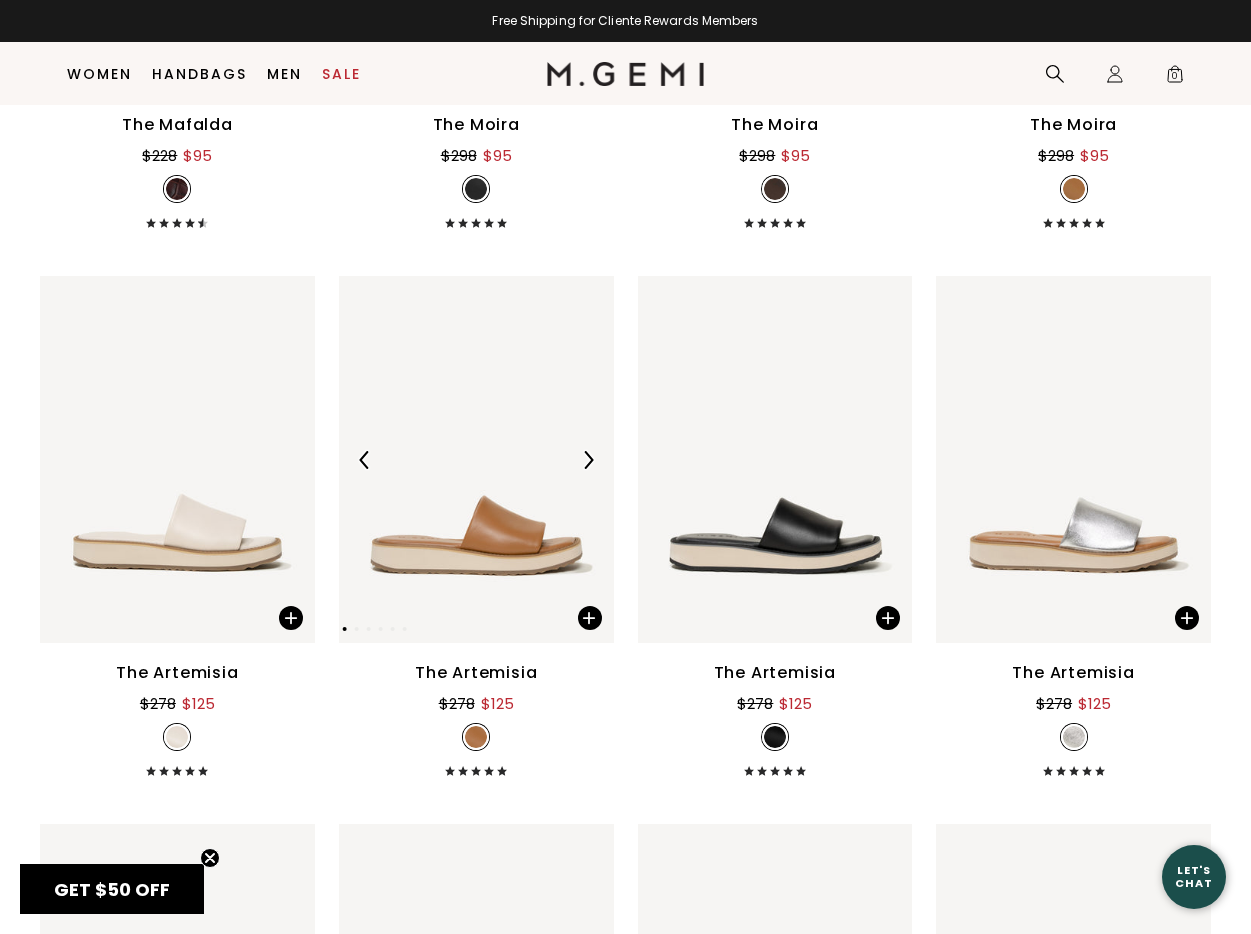 click at bounding box center (476, 459) 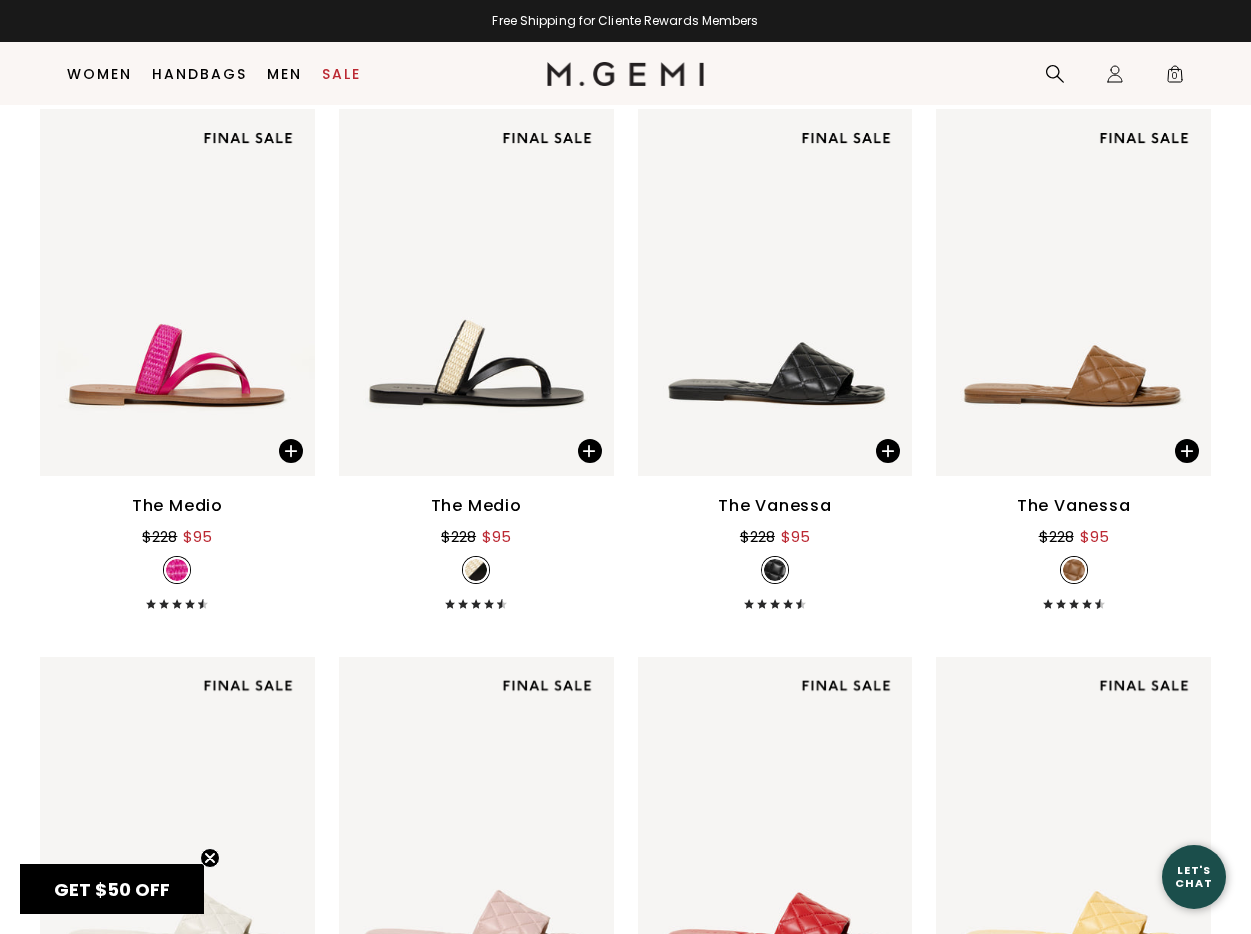 scroll, scrollTop: 1438, scrollLeft: 0, axis: vertical 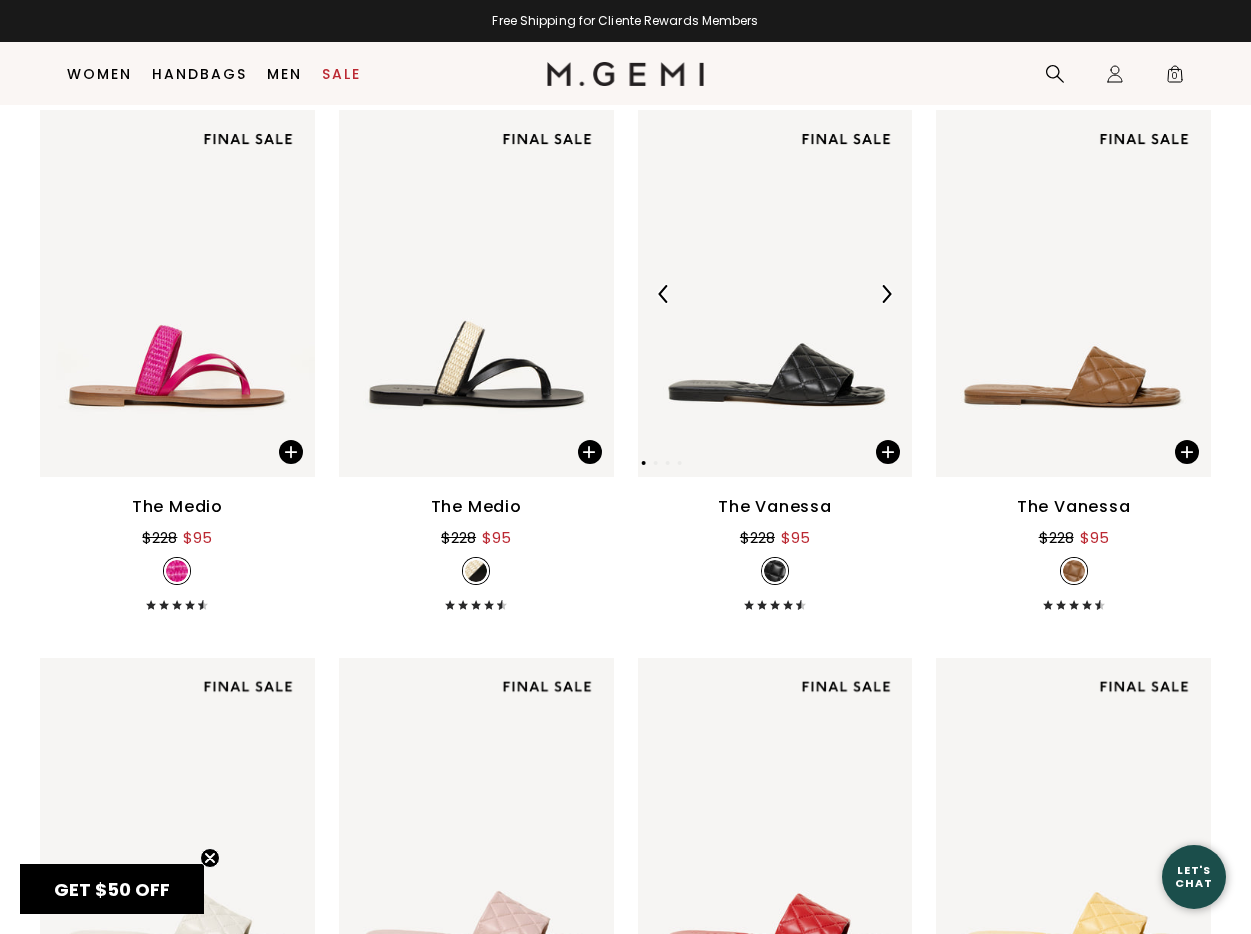 click at bounding box center [775, 293] 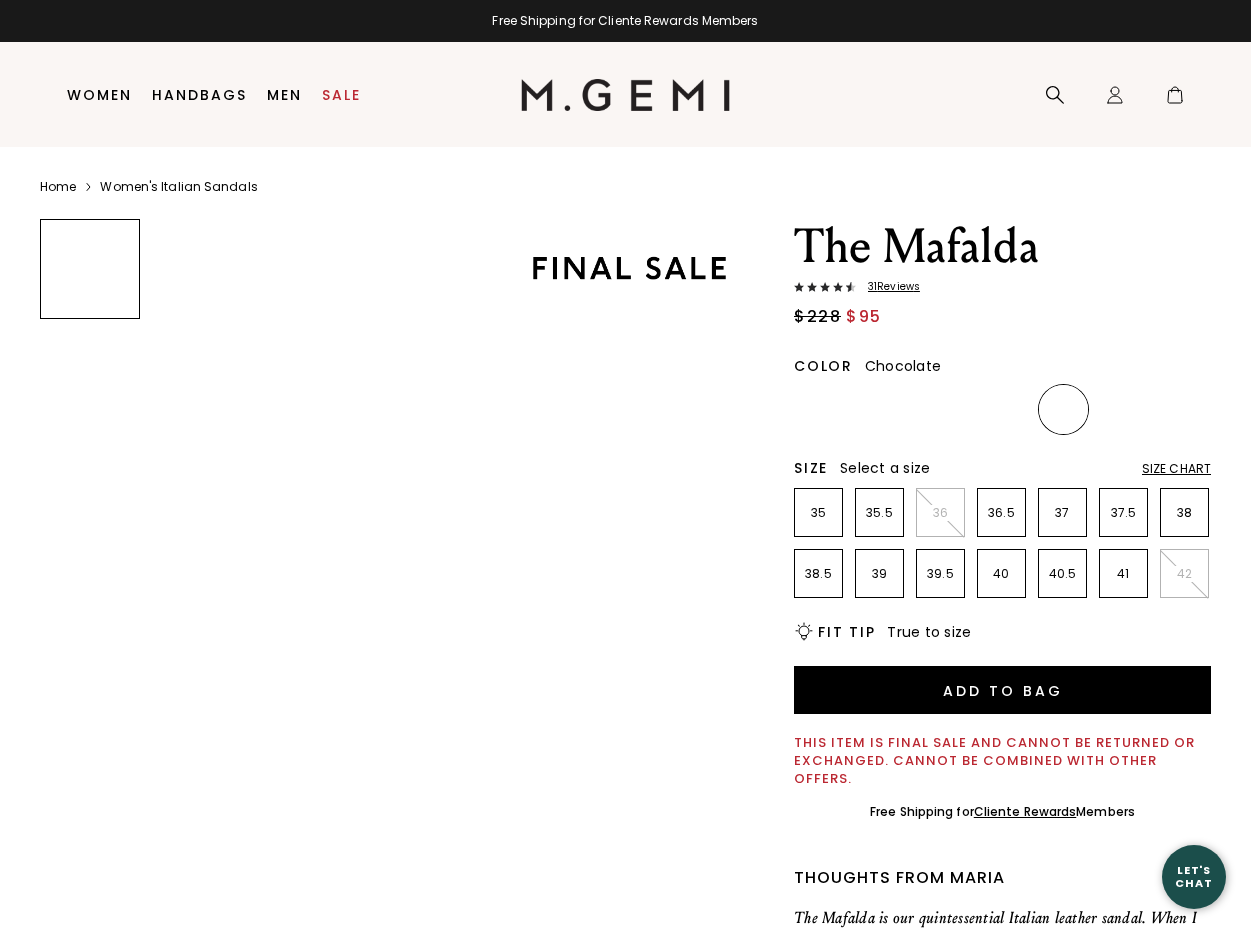 scroll, scrollTop: 0, scrollLeft: 0, axis: both 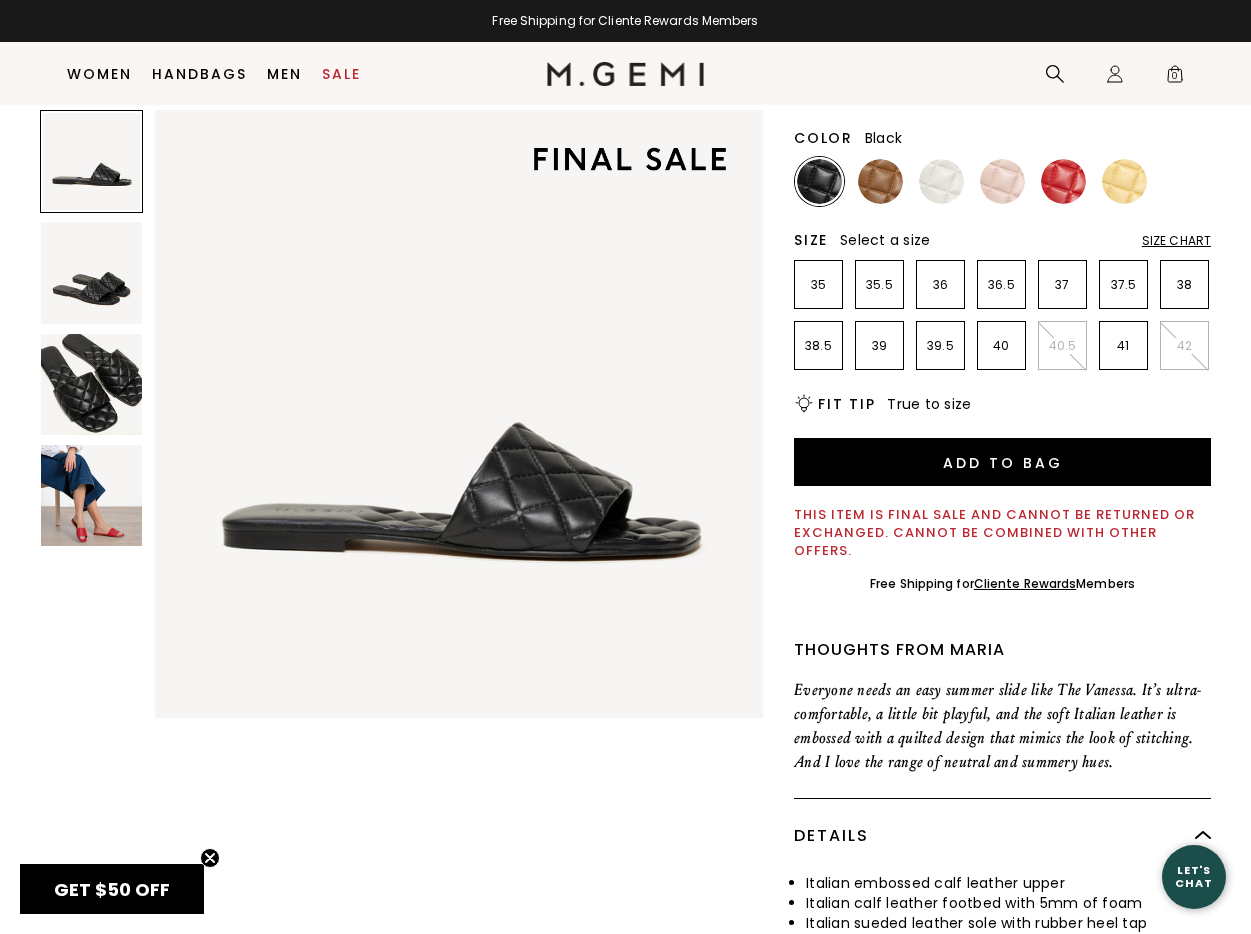 click at bounding box center (91, 384) 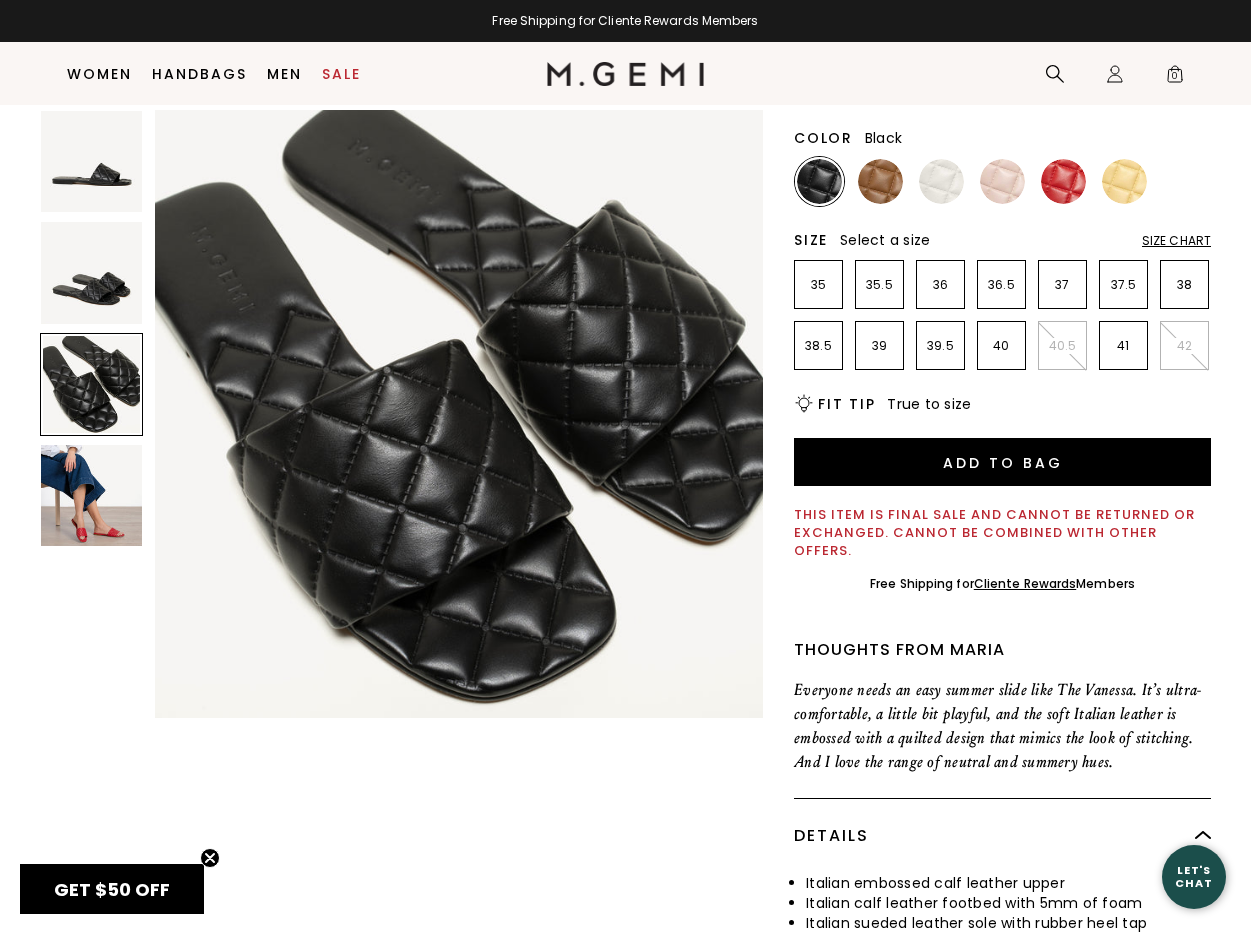click at bounding box center (91, 495) 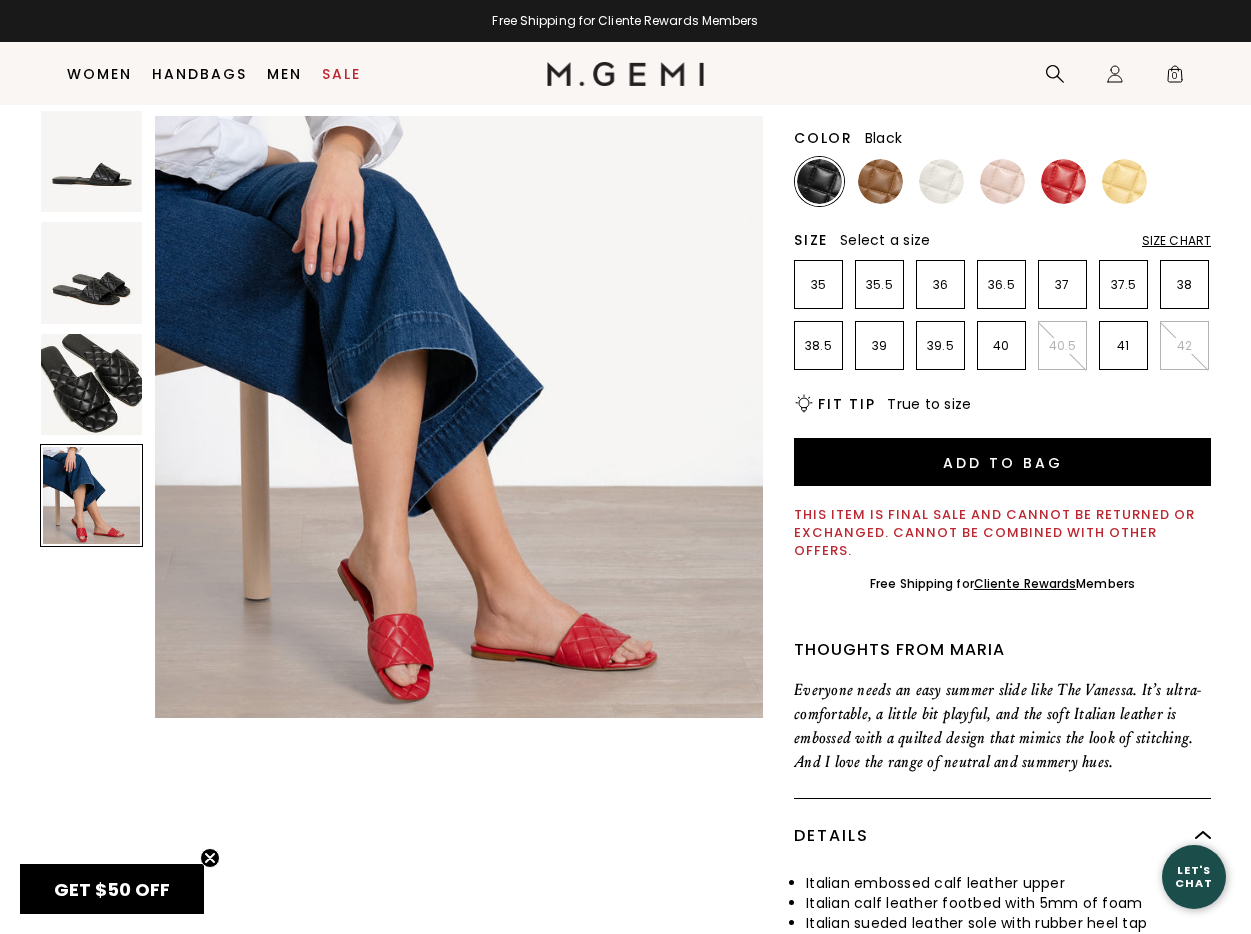 scroll, scrollTop: 1883, scrollLeft: 0, axis: vertical 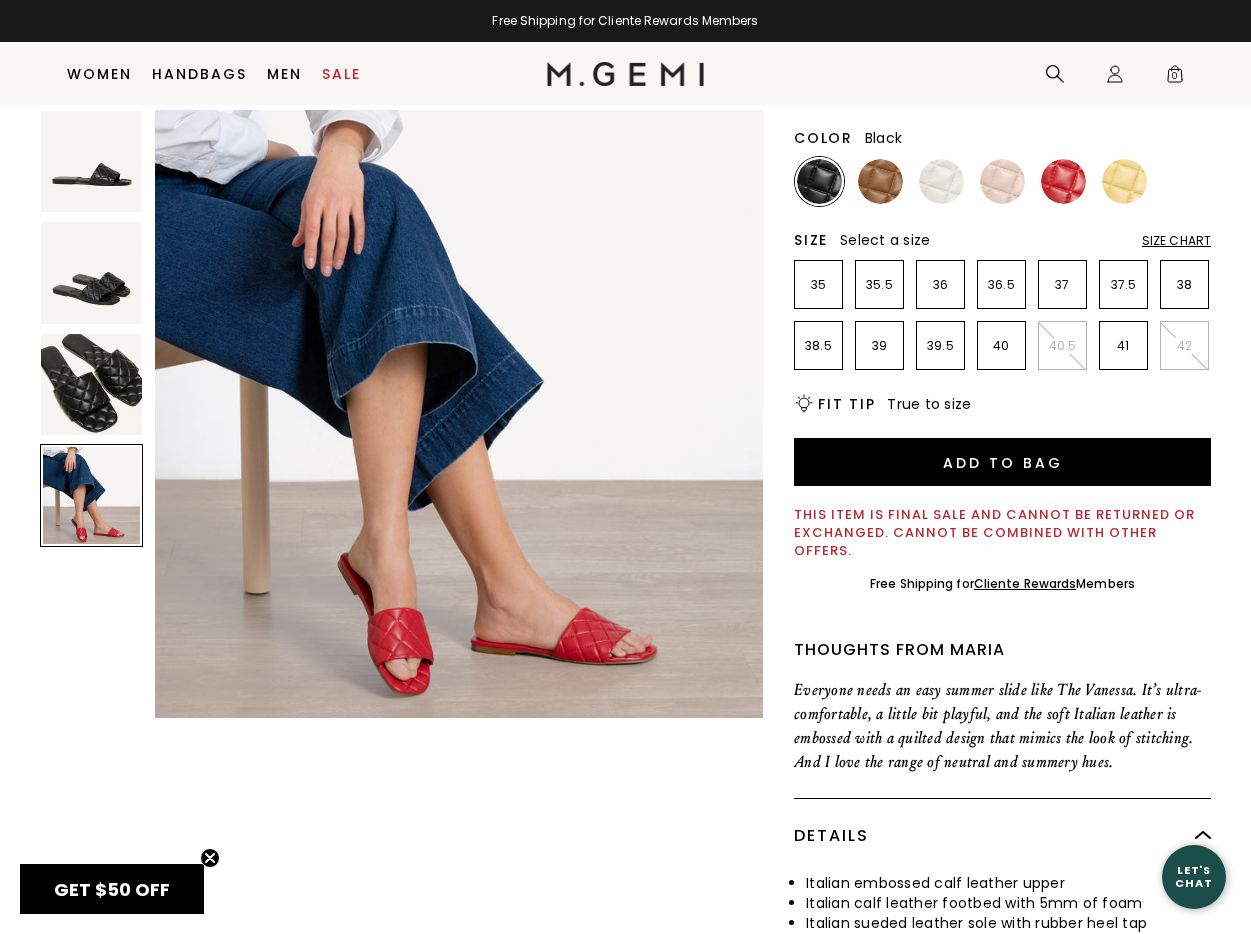 click at bounding box center [91, 384] 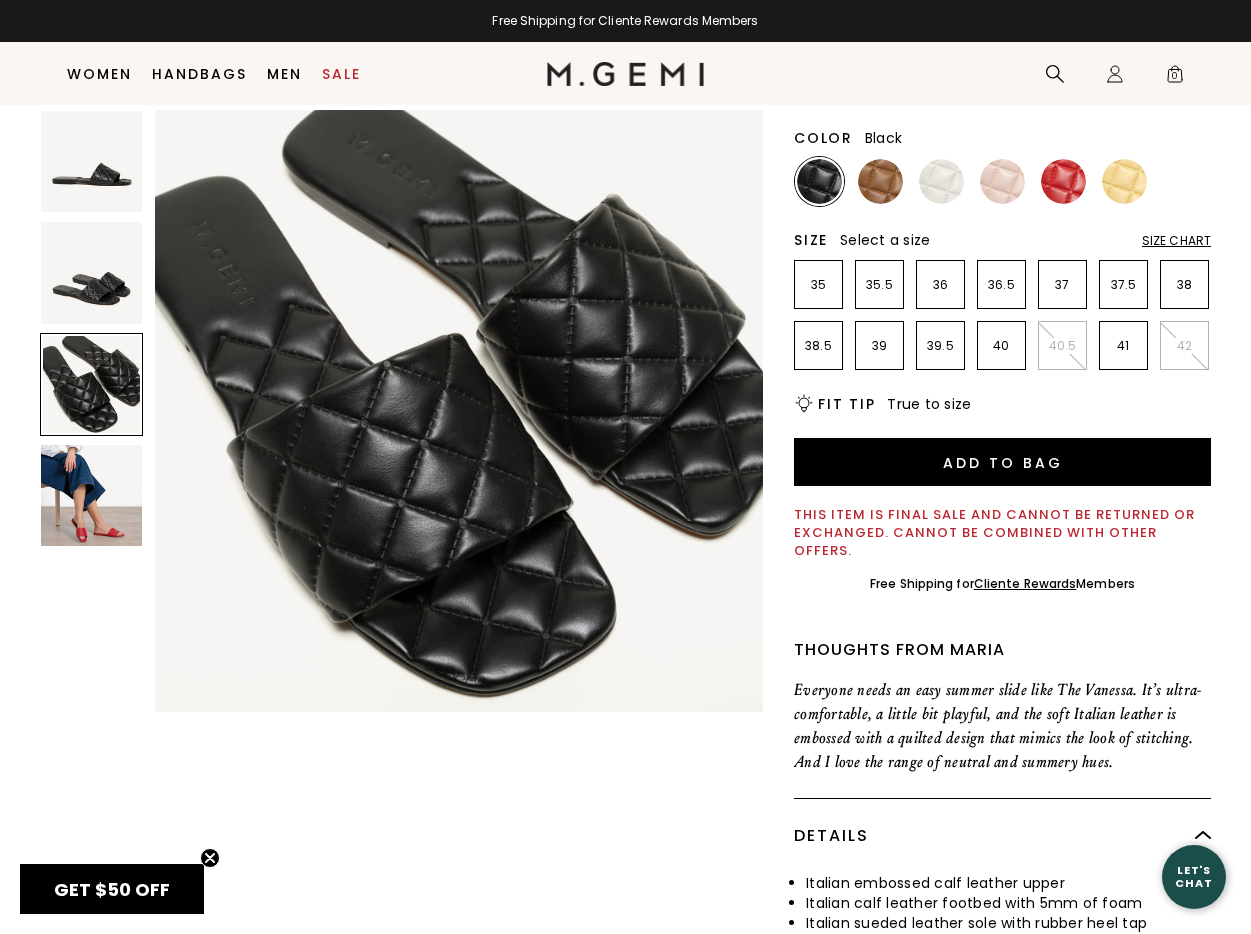 scroll, scrollTop: 1255, scrollLeft: 0, axis: vertical 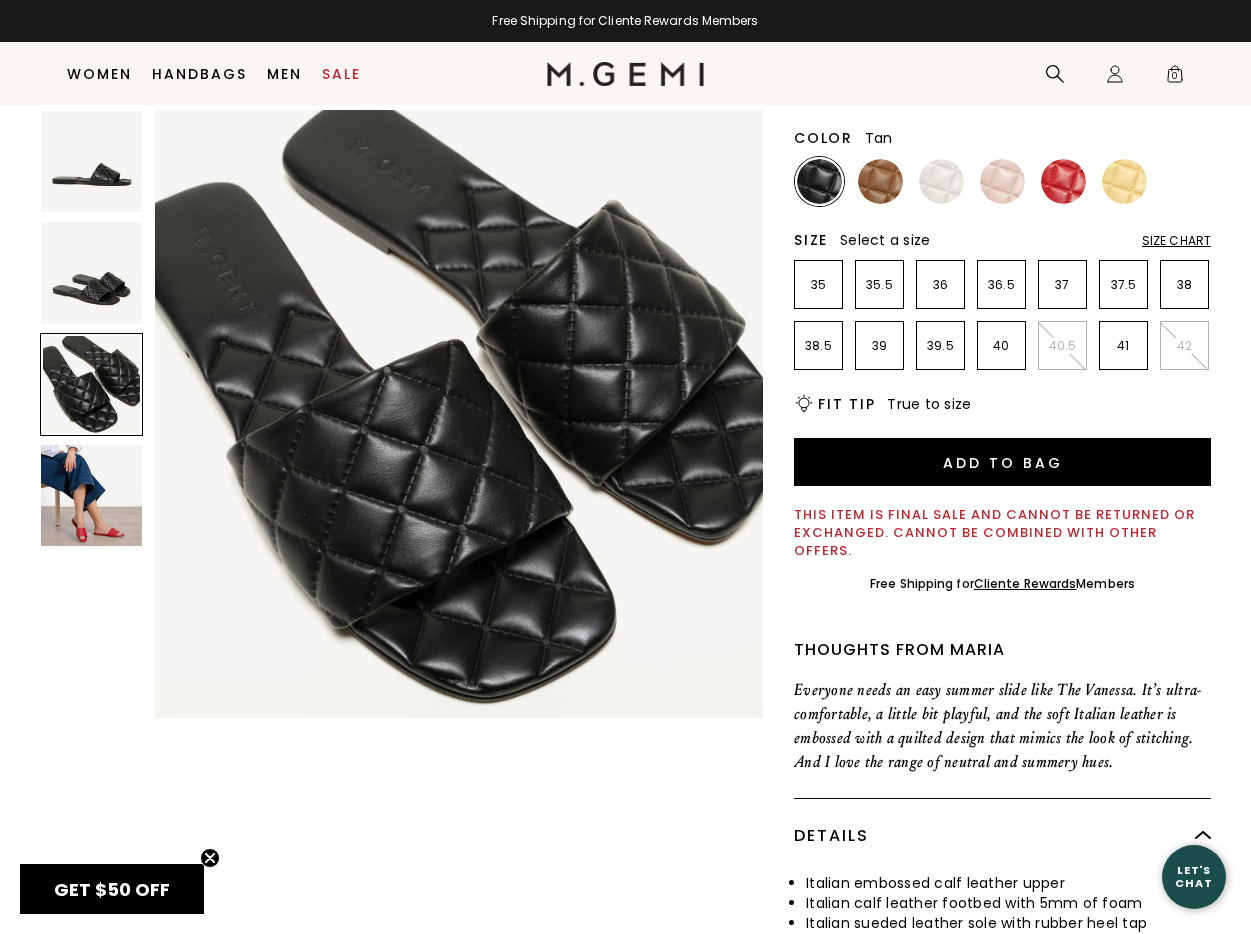 click at bounding box center [880, 181] 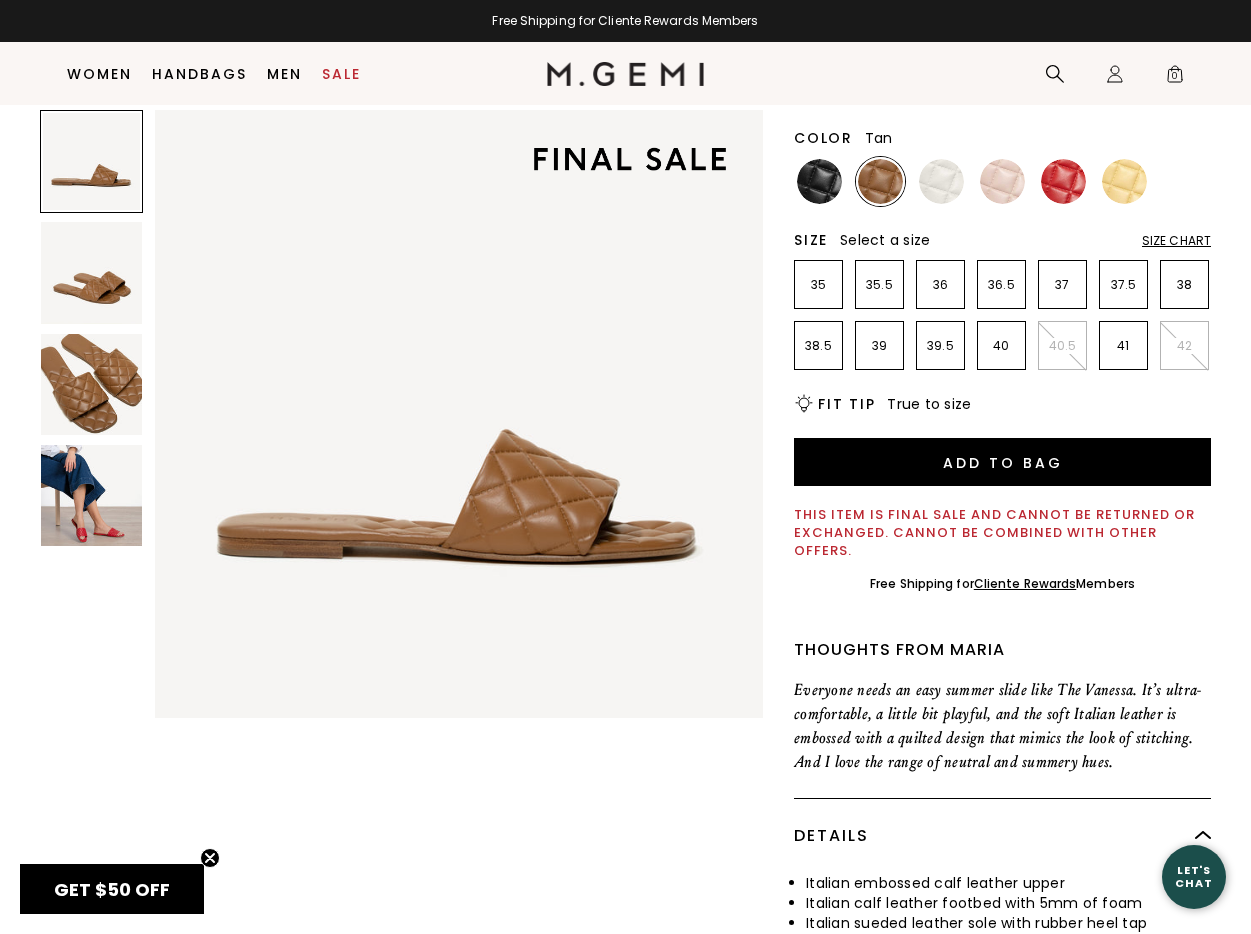 scroll, scrollTop: 199, scrollLeft: 0, axis: vertical 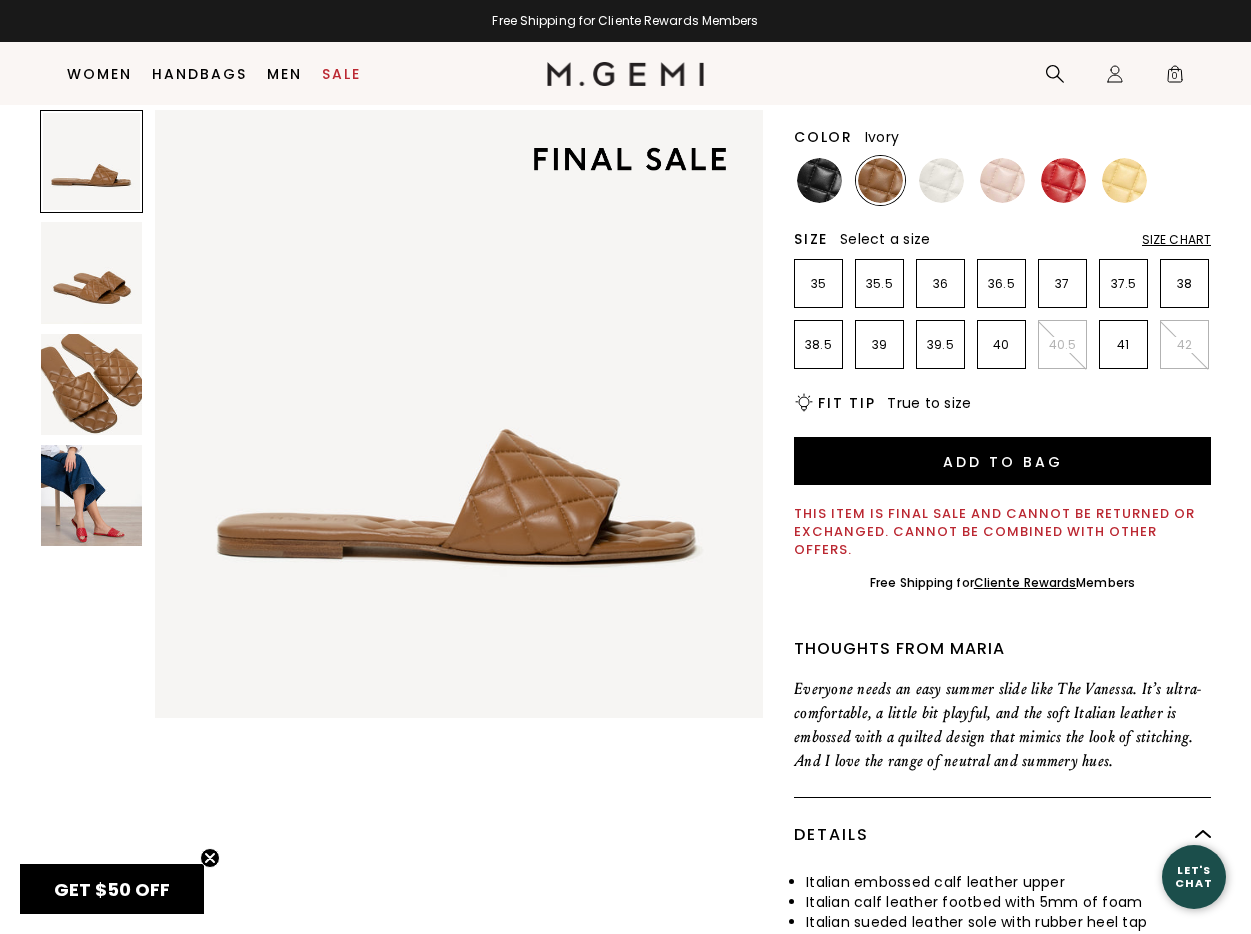 click at bounding box center [941, 180] 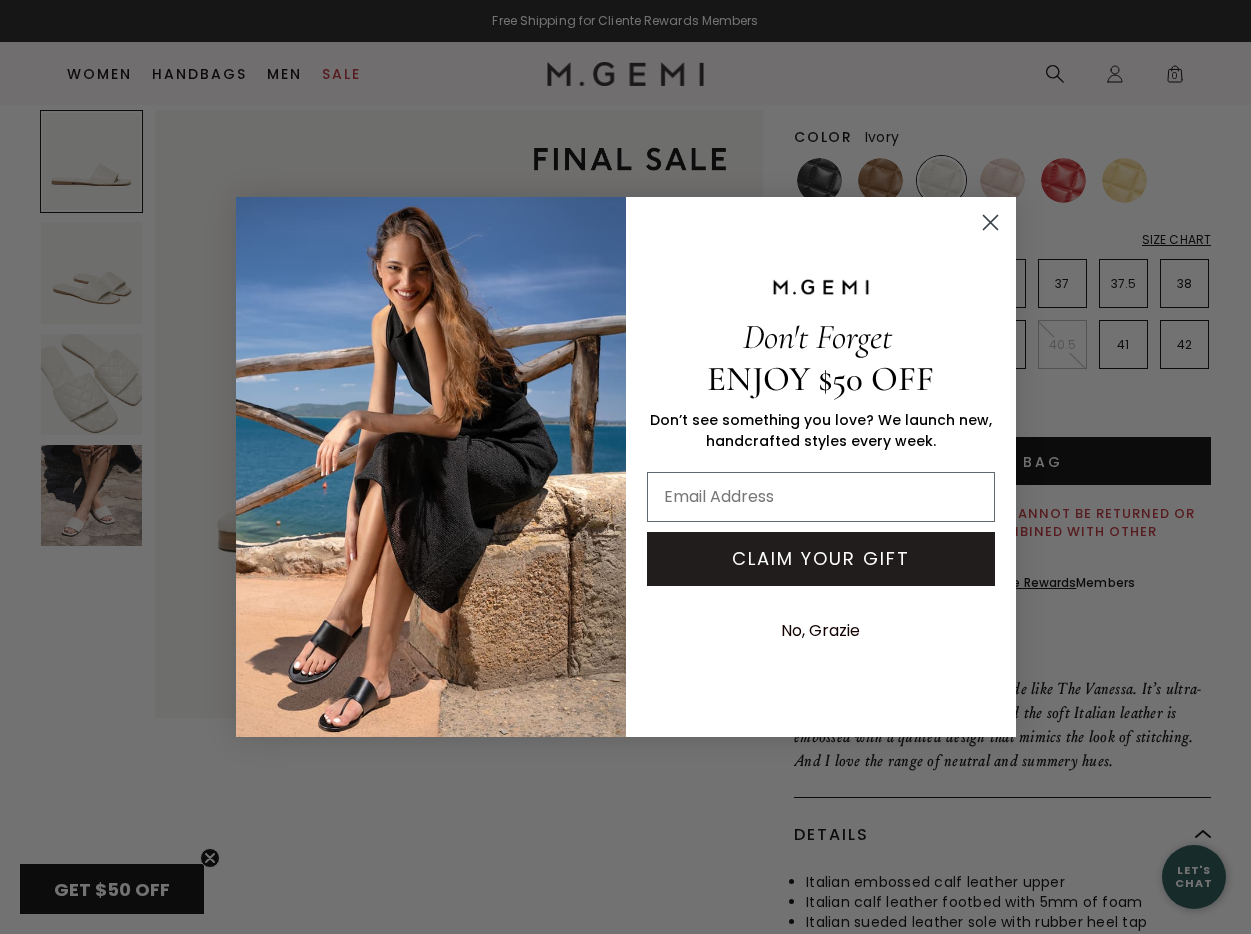 click on "Close dialog  Don't Forget ENJOY $50 OFF Don’t see something you love? We launch new, handcrafted styles every week.  CLAIM YOUR GIFT No, Grazie Submit" at bounding box center (625, 467) 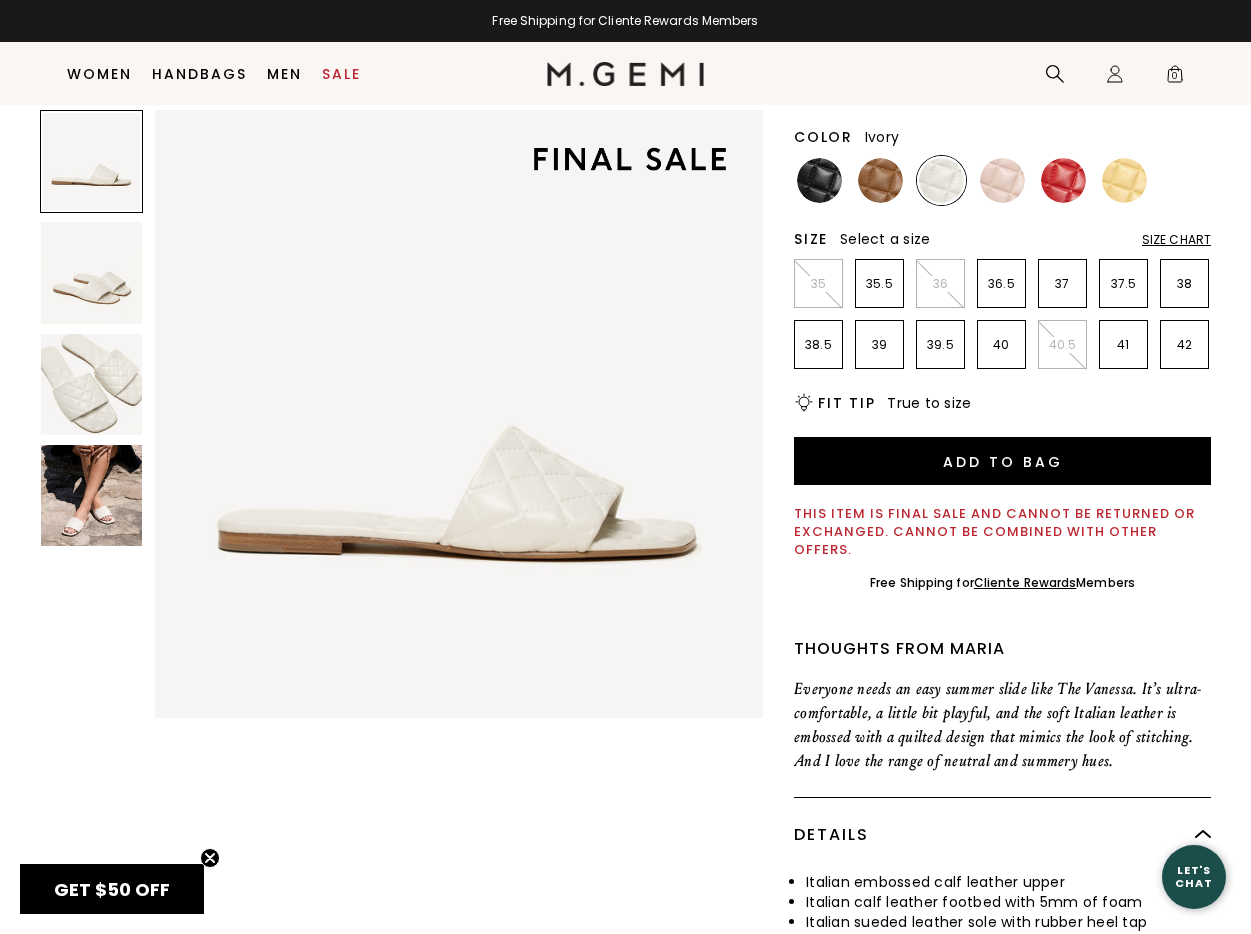 click at bounding box center [91, 495] 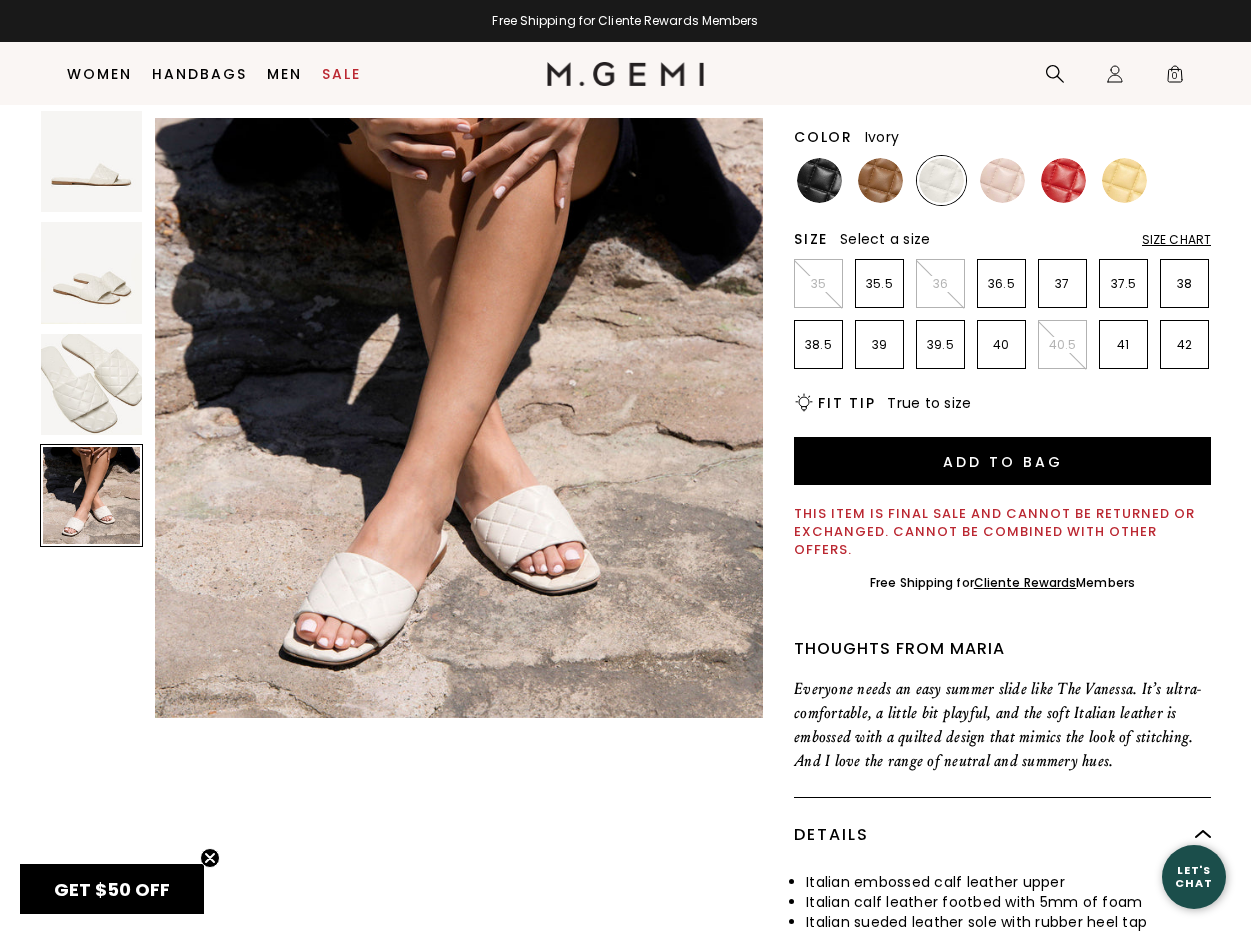 scroll, scrollTop: 1883, scrollLeft: 0, axis: vertical 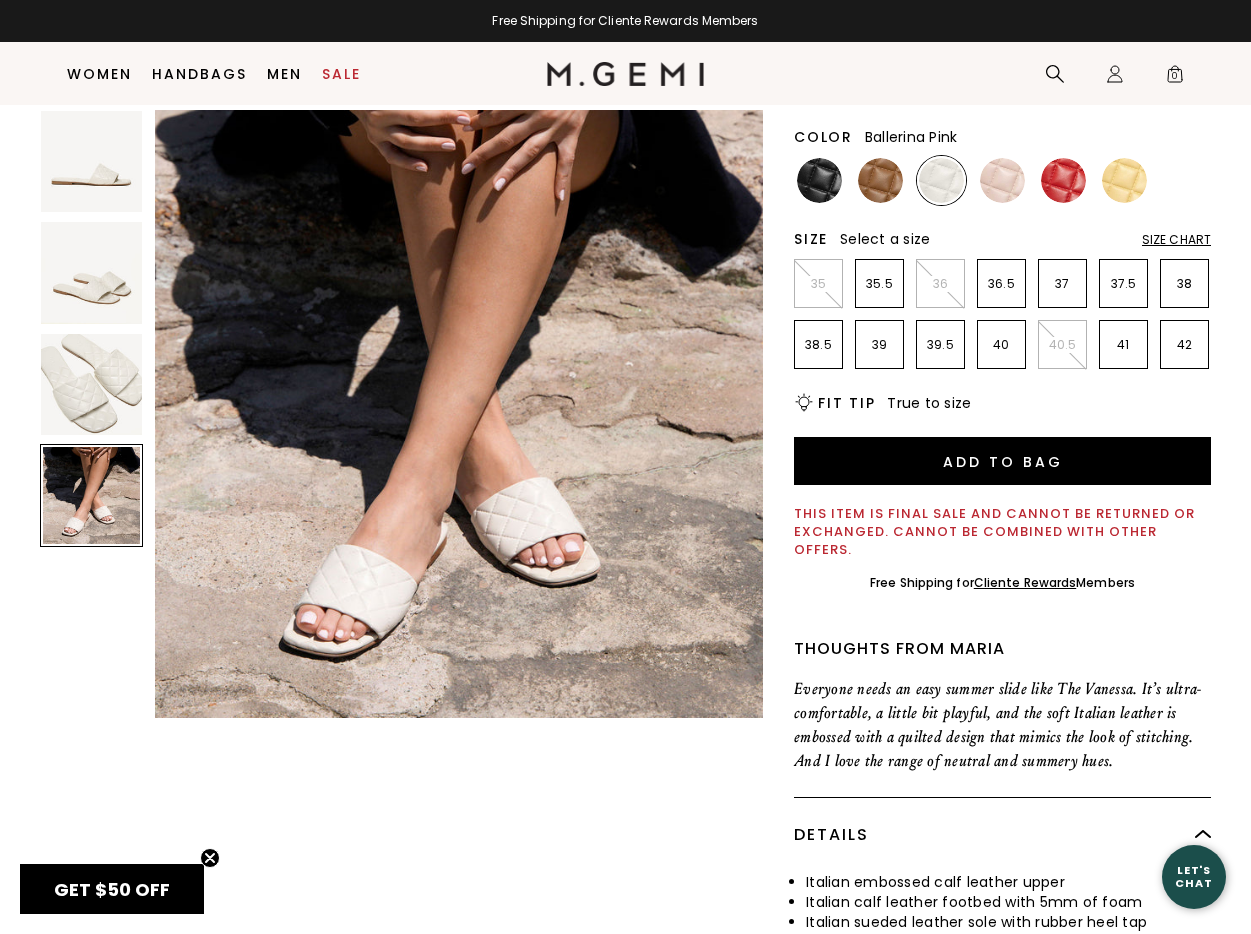 click at bounding box center (1002, 180) 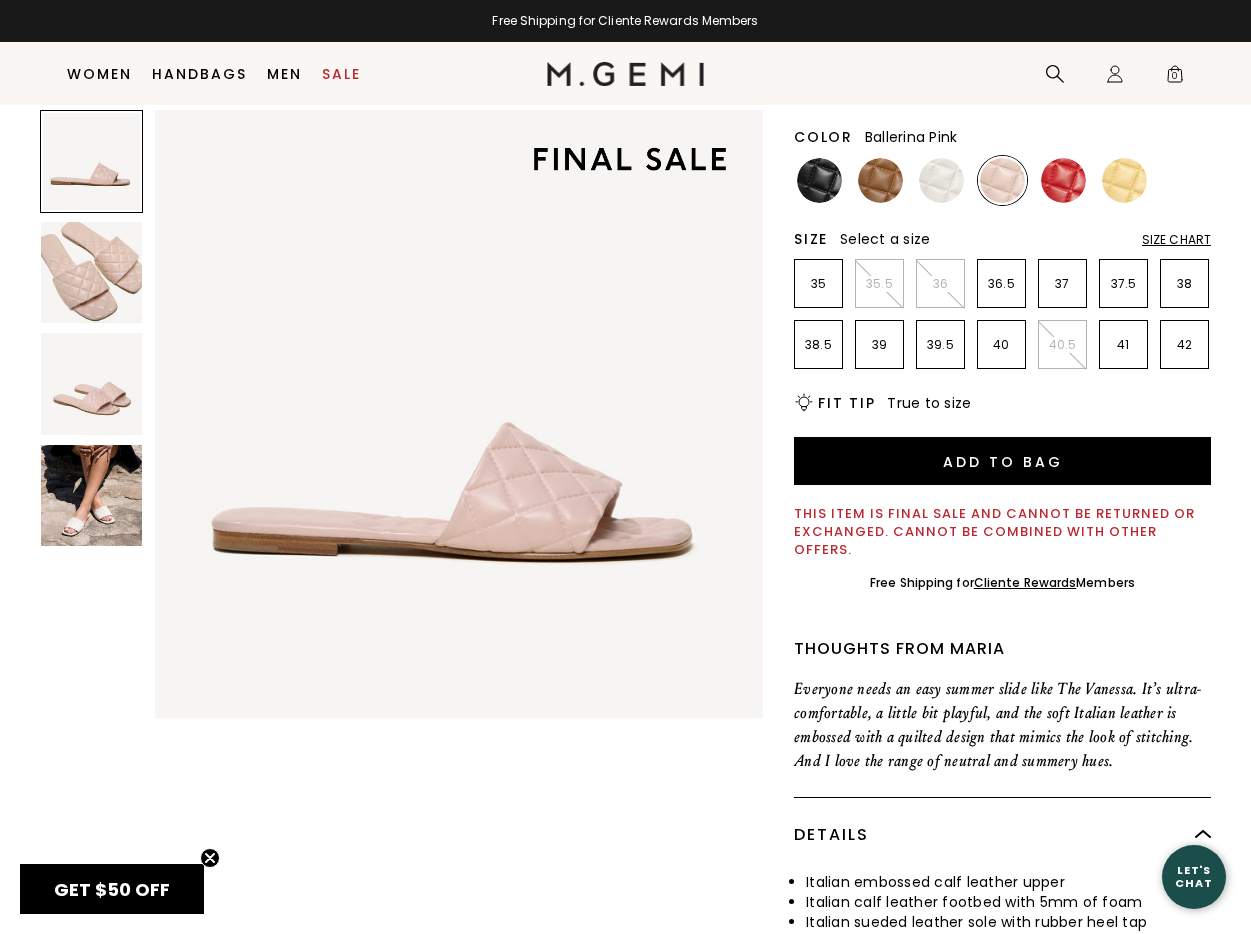 scroll, scrollTop: 0, scrollLeft: 0, axis: both 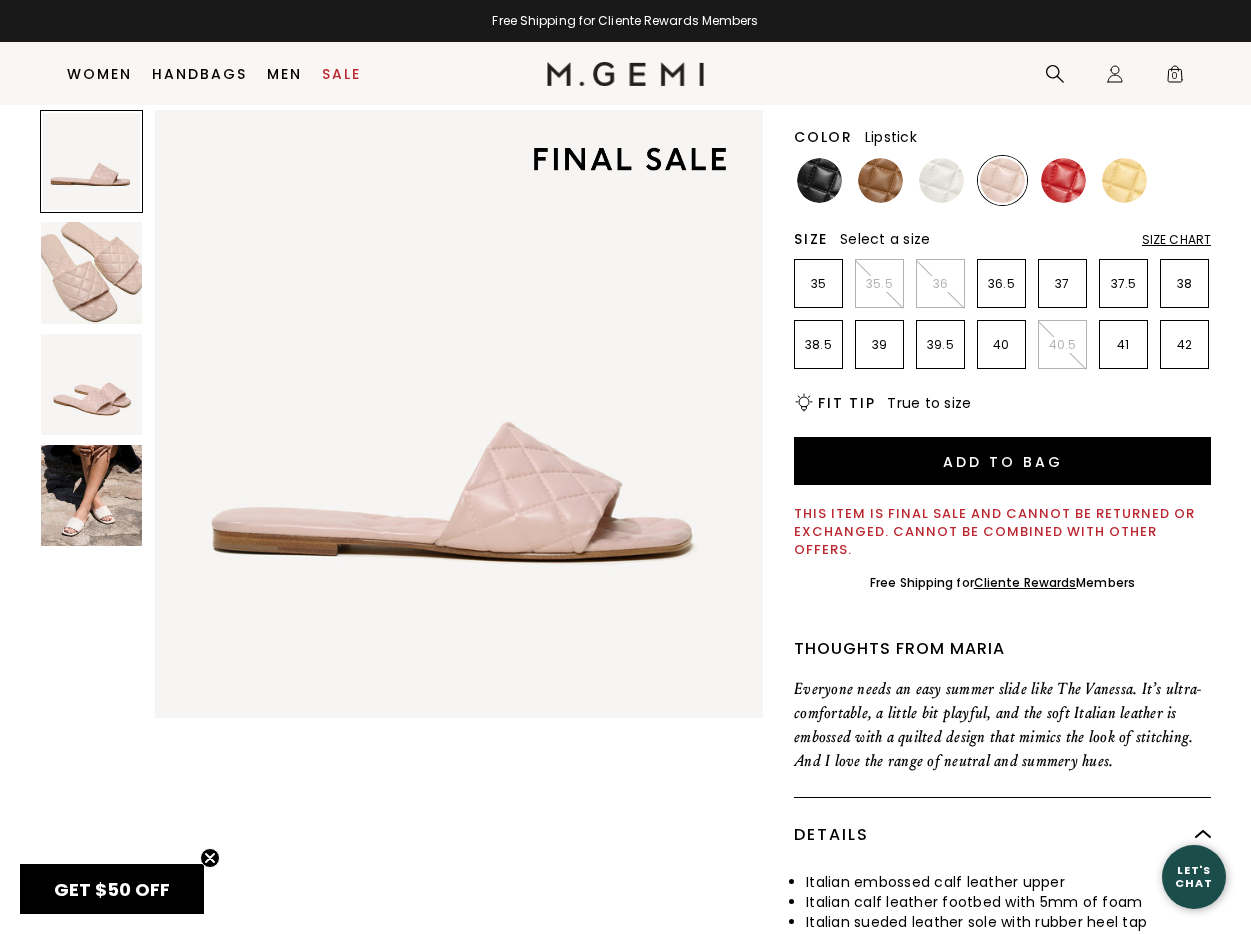 click at bounding box center [1063, 180] 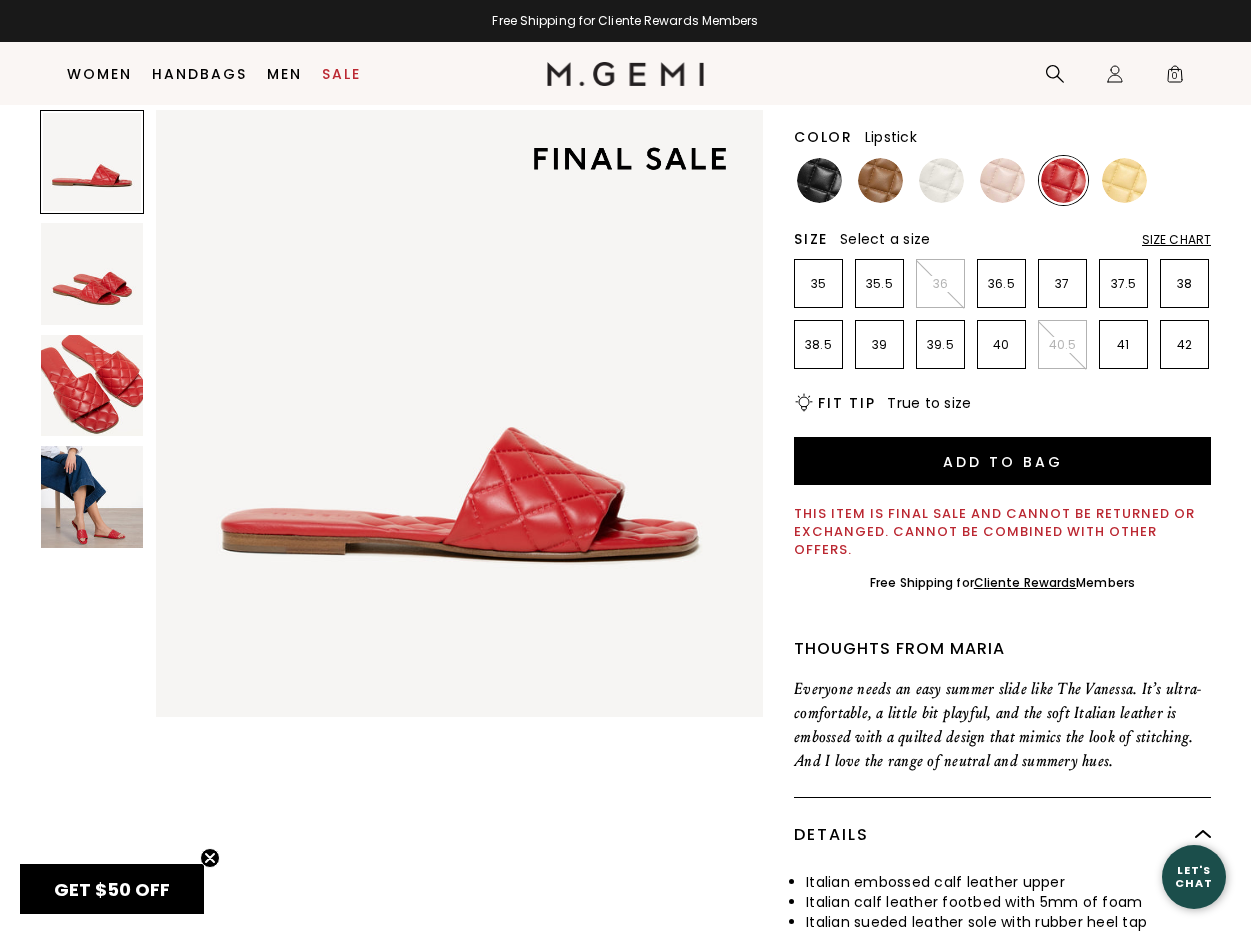 scroll, scrollTop: 0, scrollLeft: 0, axis: both 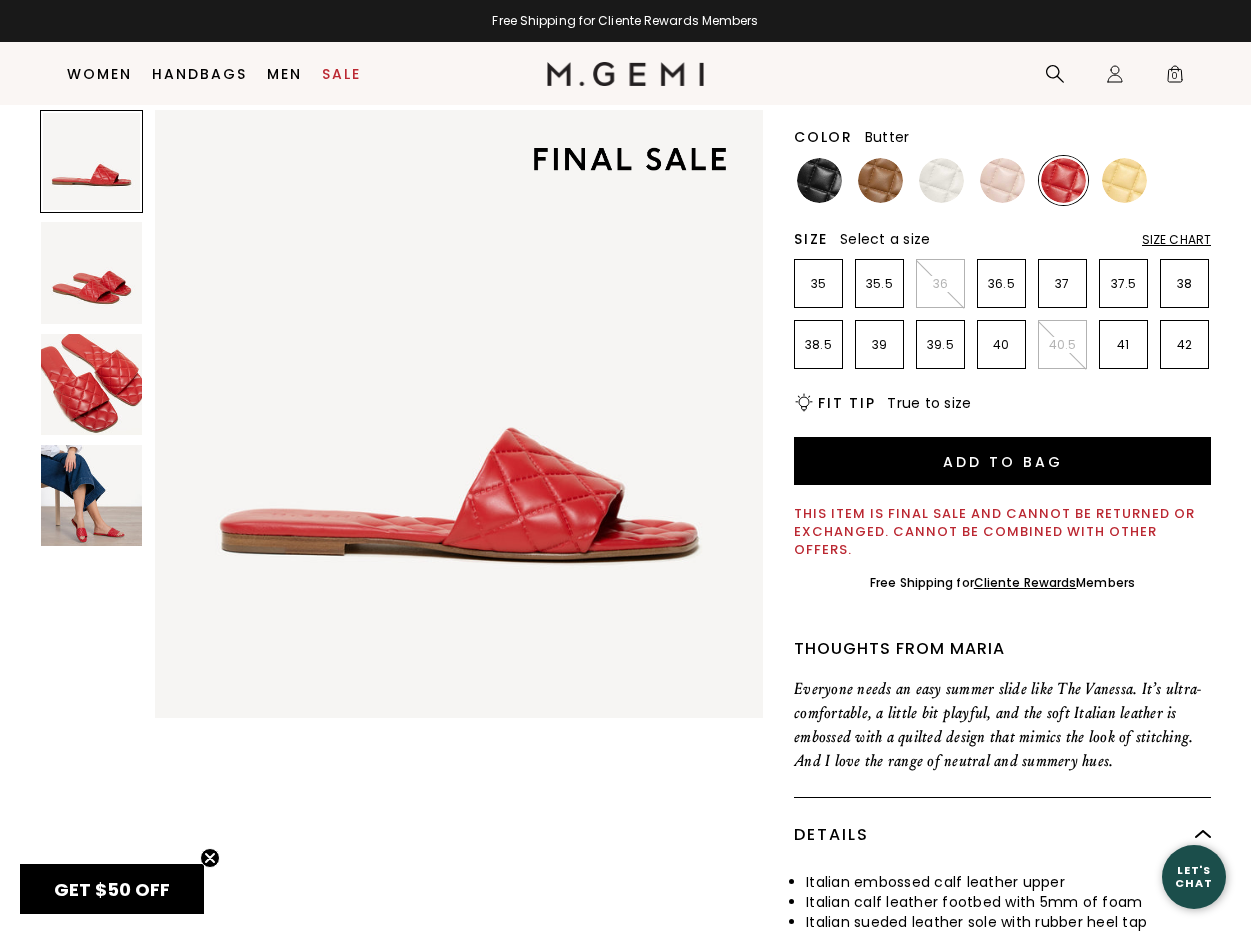 click at bounding box center (1124, 180) 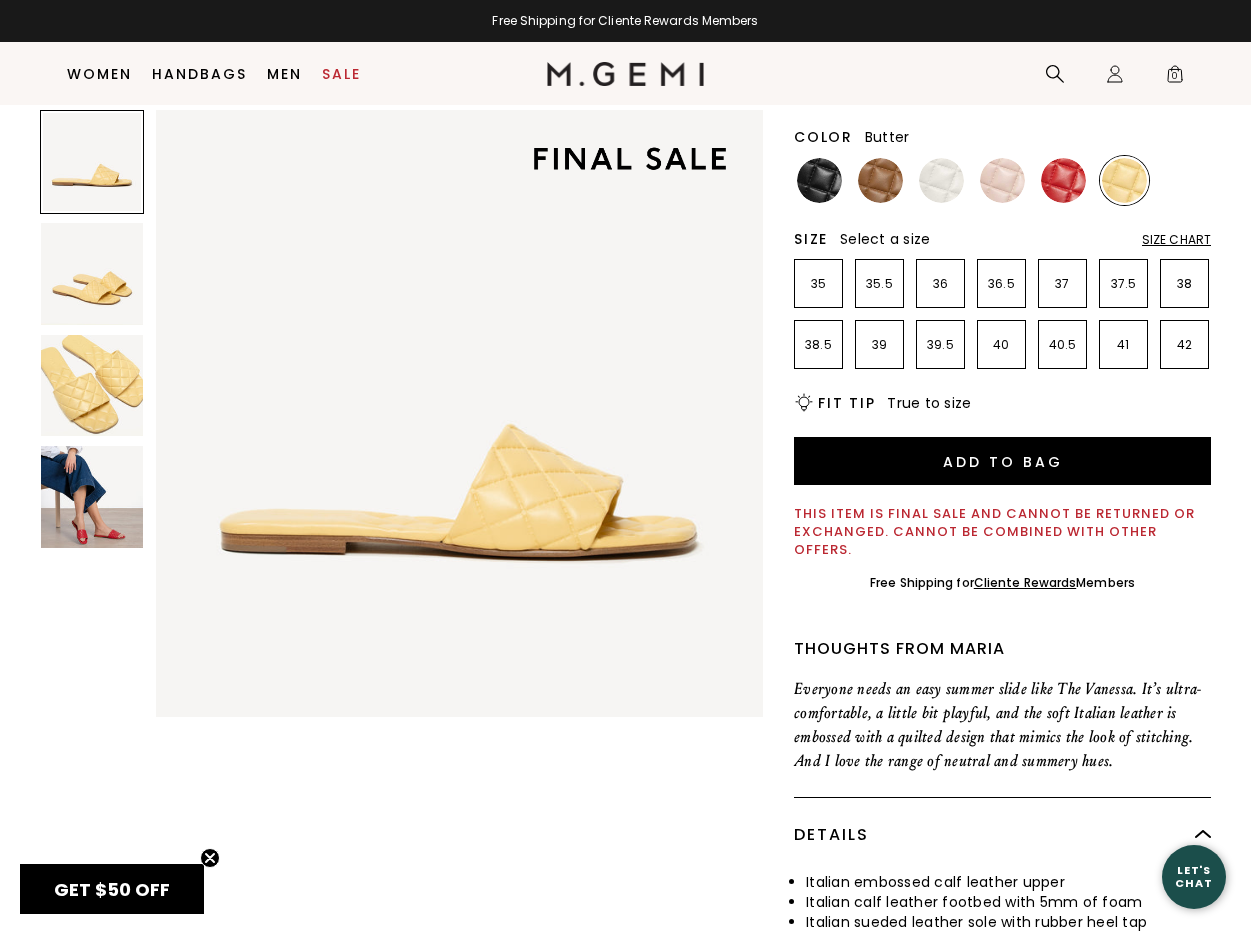 scroll, scrollTop: 0, scrollLeft: 0, axis: both 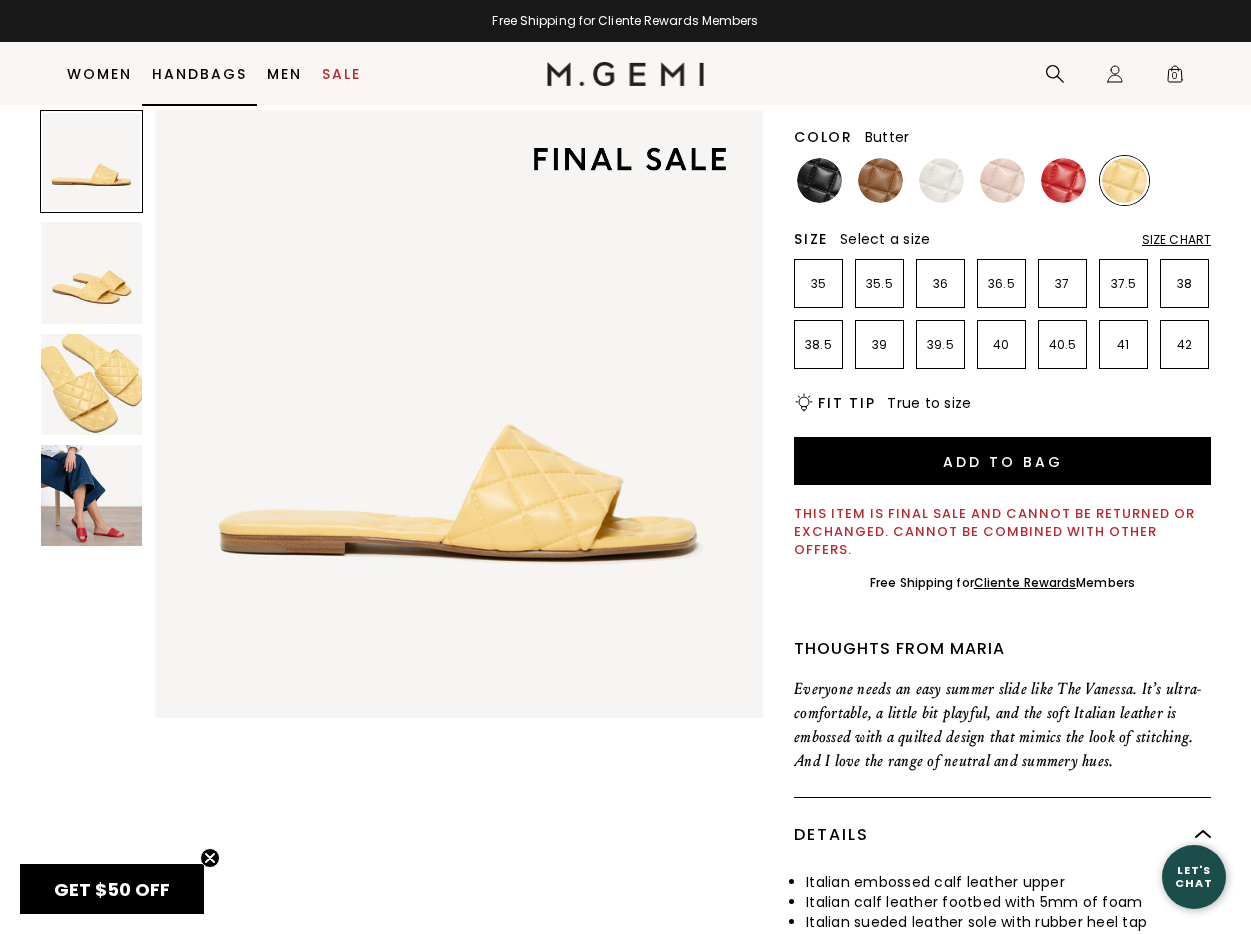 click on "Handbags" at bounding box center (199, 74) 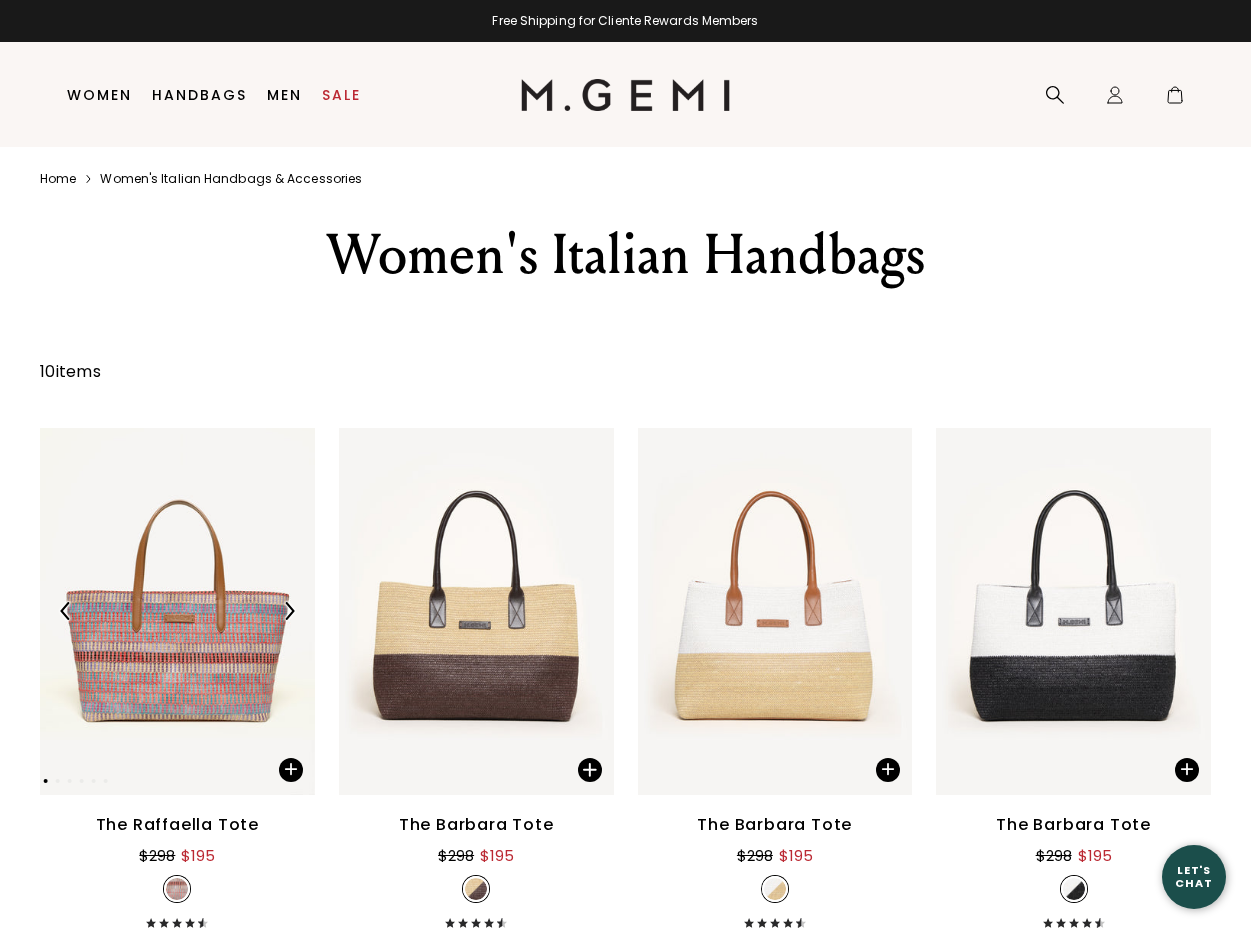 scroll, scrollTop: 0, scrollLeft: 0, axis: both 